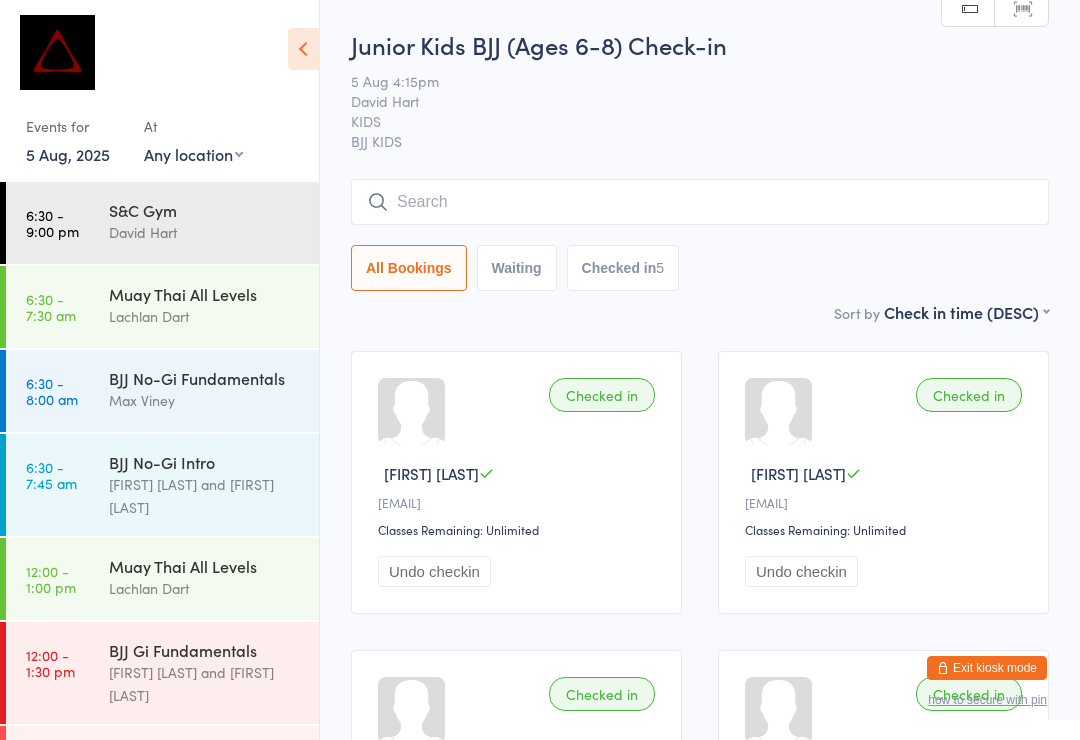 scroll, scrollTop: 191, scrollLeft: 0, axis: vertical 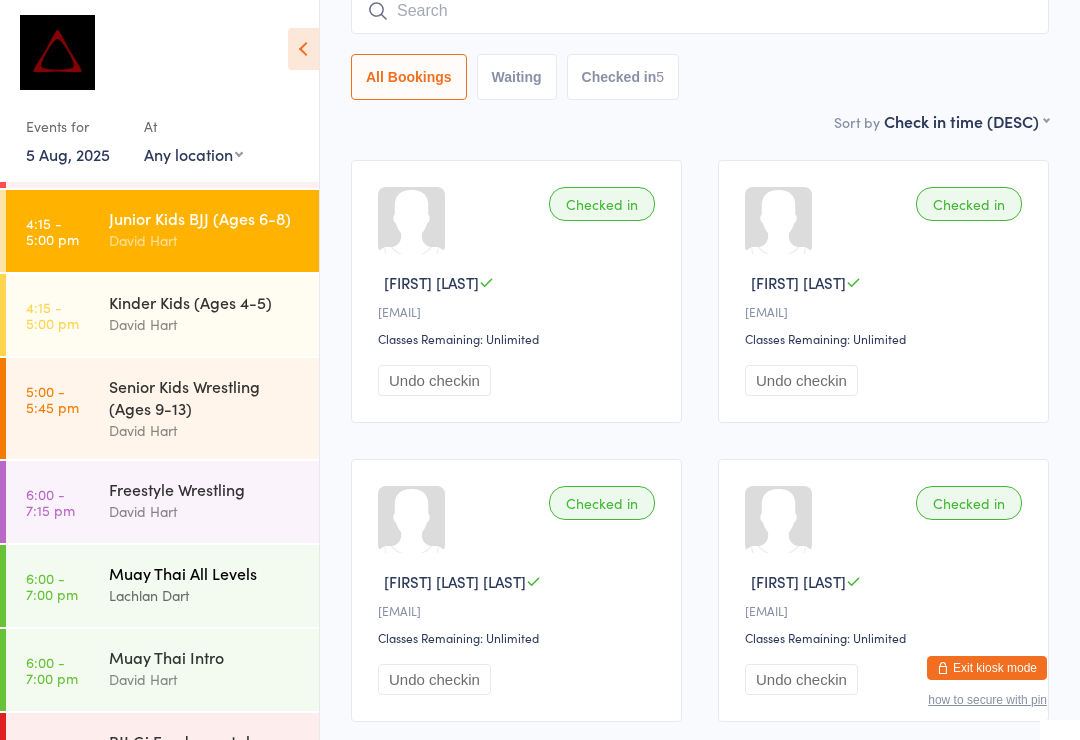 click on "6:00 - 7:00 pm Muay Thai All Levels [FIRST] [LAST]" at bounding box center (162, 586) 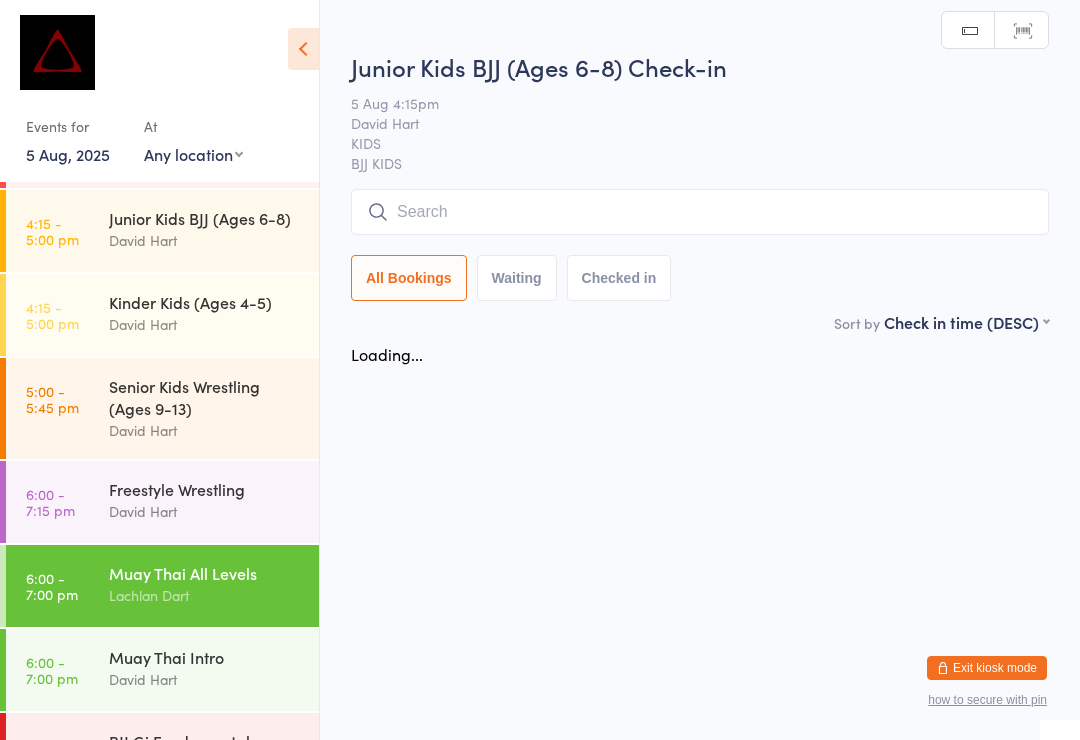 scroll, scrollTop: 0, scrollLeft: 0, axis: both 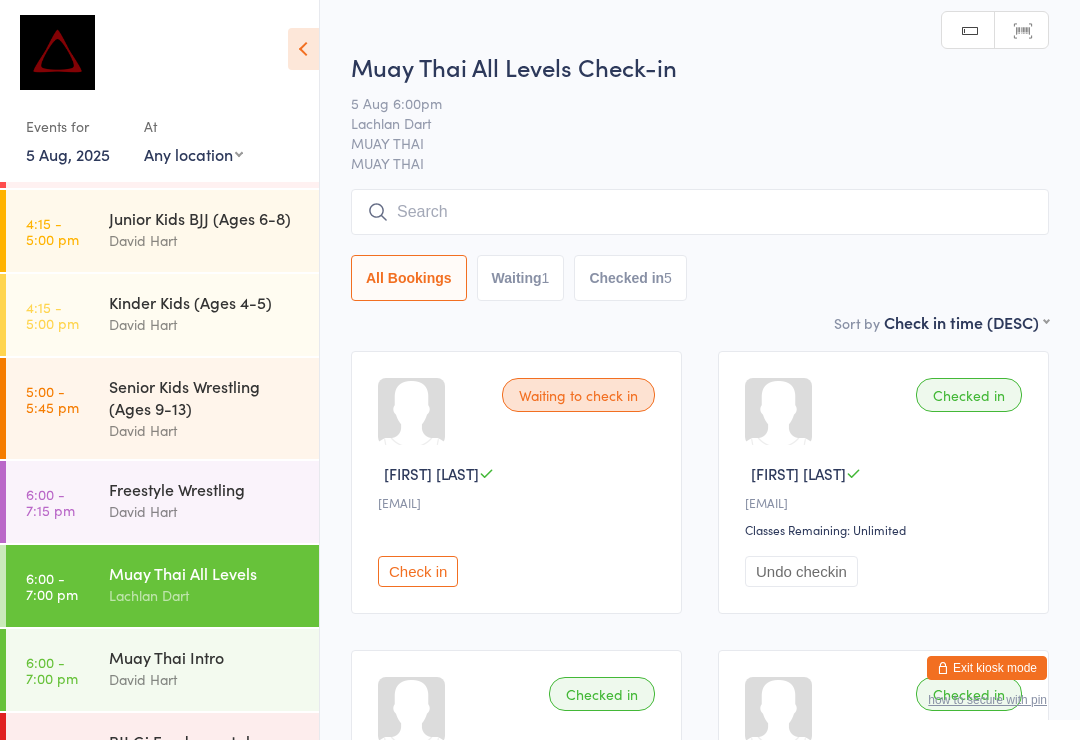 click on "[FIRST] [LAST]" at bounding box center [700, 180] 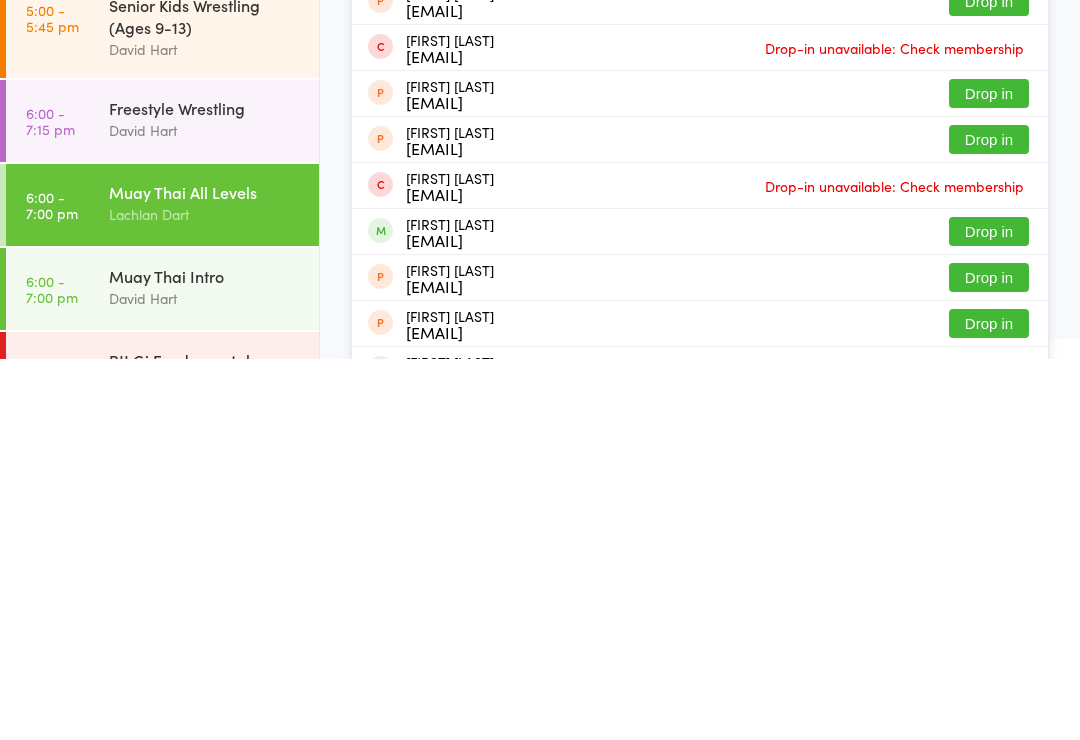 type on "[FIRST]" 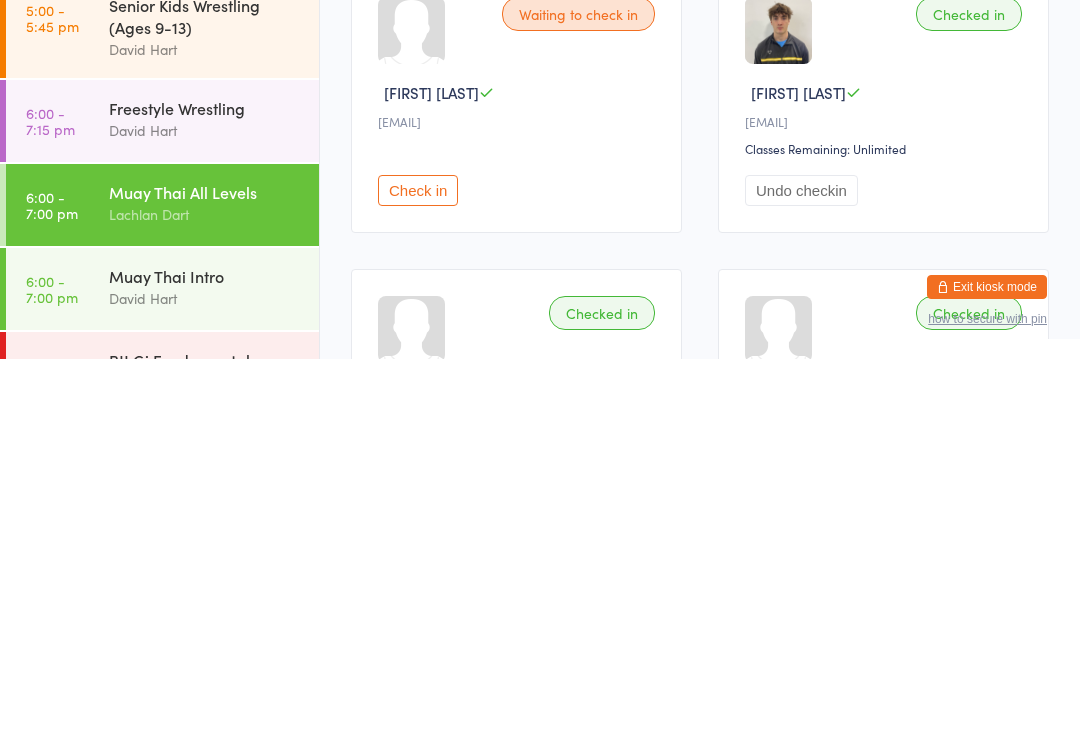 click on "Muay Thai All Levels [FIRST] [LAST]" at bounding box center (214, 584) 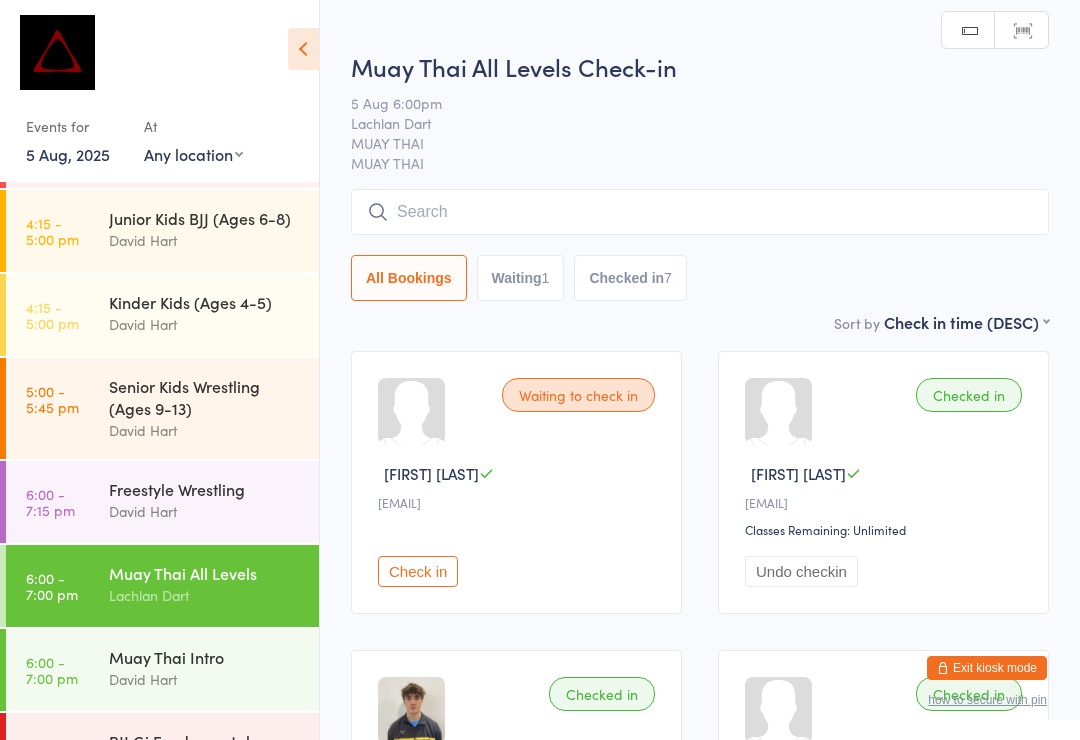 click at bounding box center [700, 212] 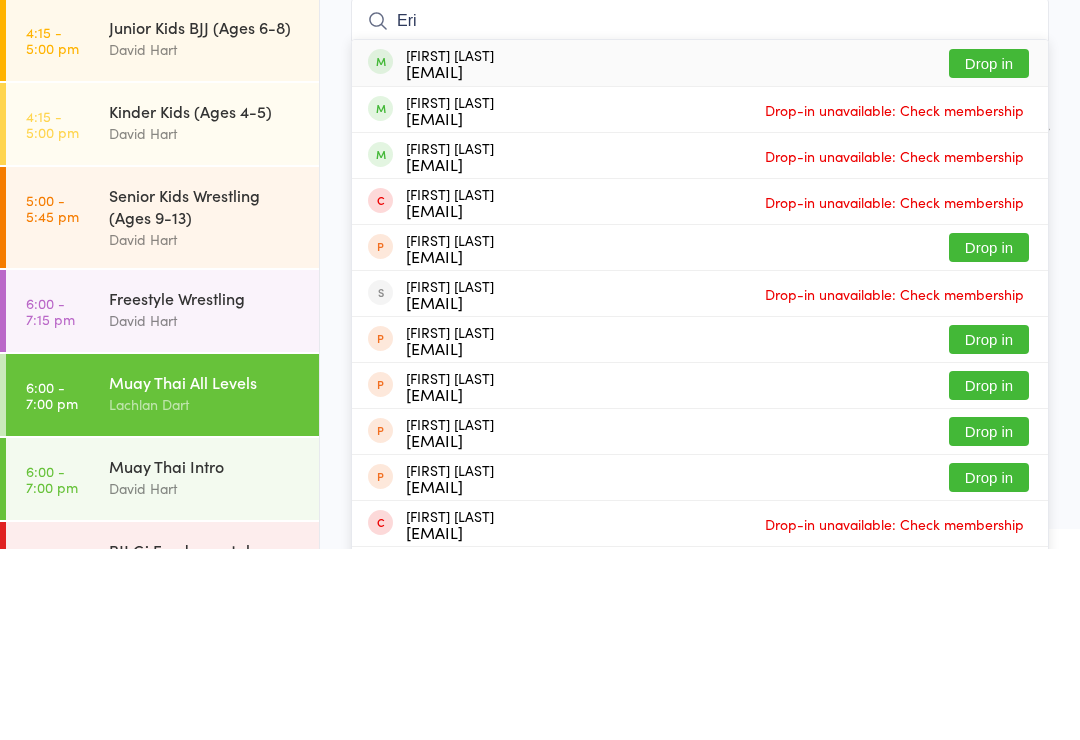type on "Eri" 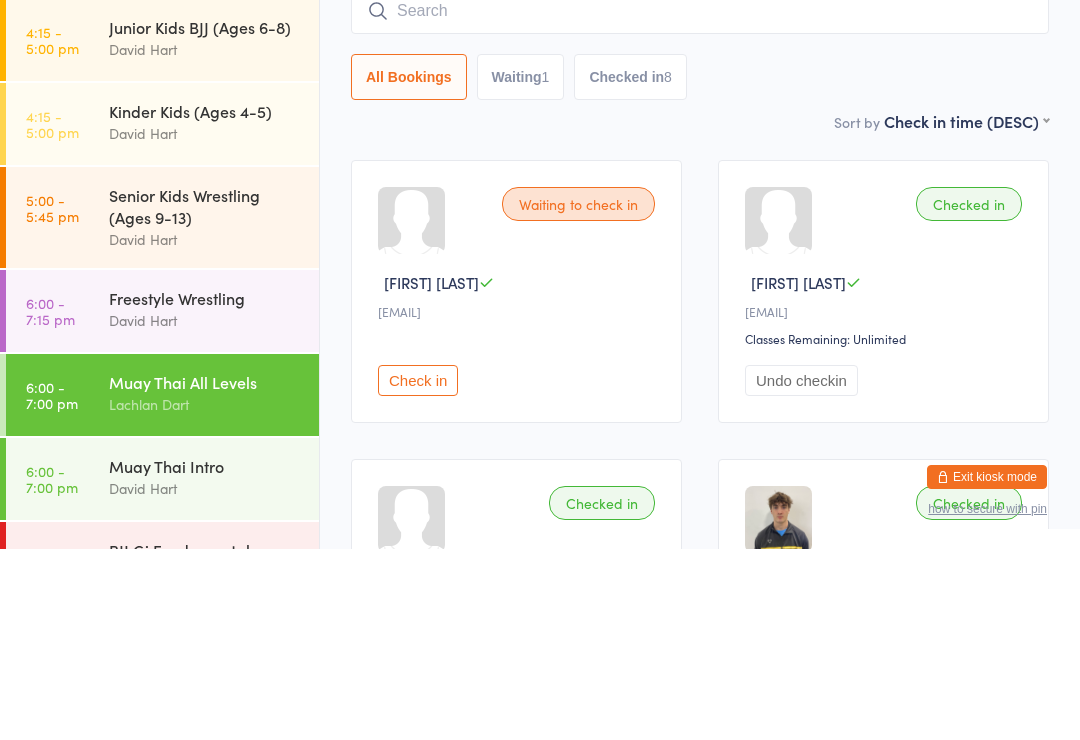 click on "Sort by   Check in time (DESC) First name (ASC) First name (DESC) Last name (ASC) Last name (DESC) Check in time (ASC) Check in time (DESC) Rank (ASC) Rank (DESC)" at bounding box center [700, 312] 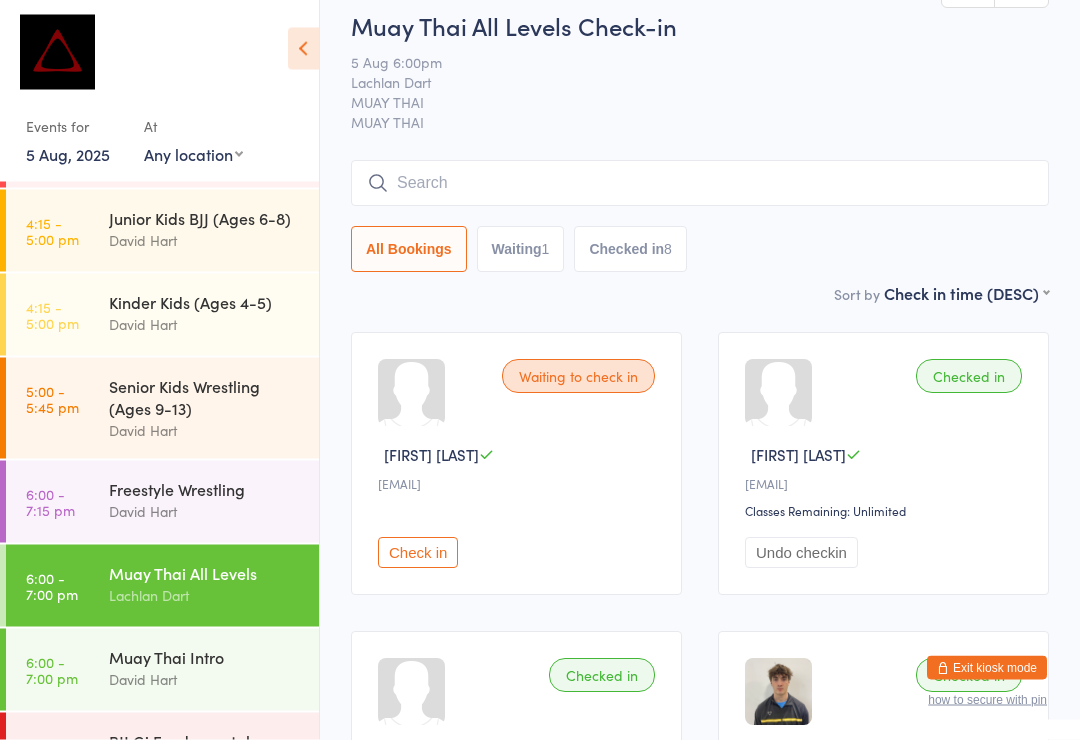 scroll, scrollTop: 0, scrollLeft: 0, axis: both 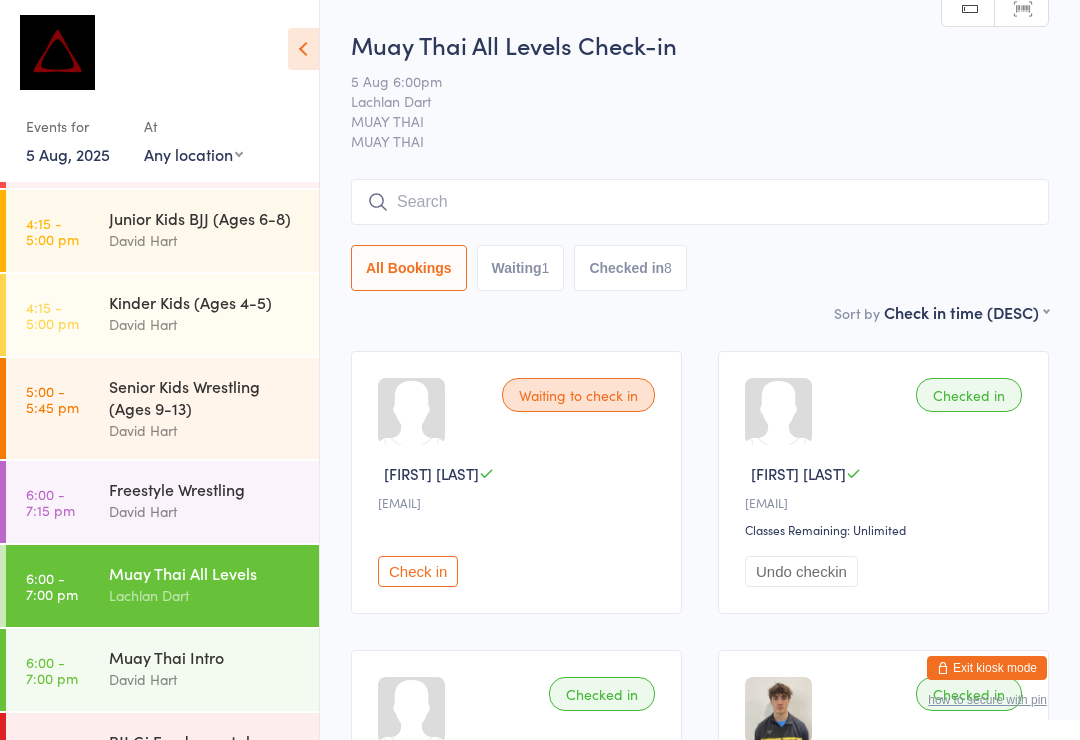 click at bounding box center [700, 202] 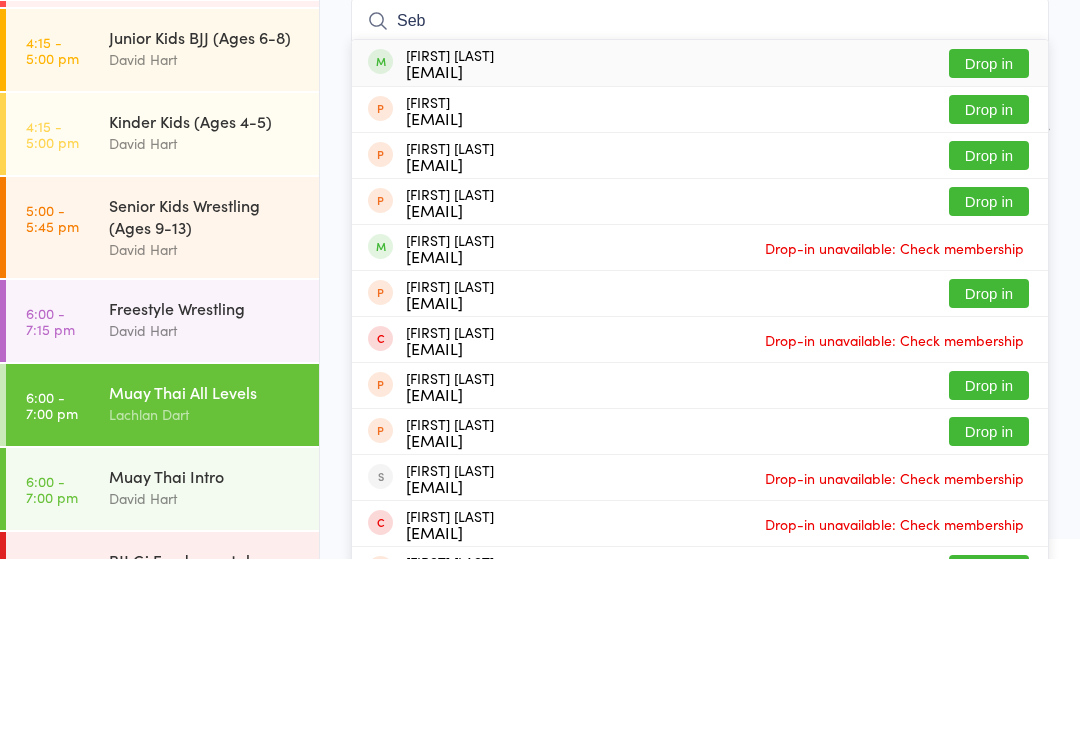 type on "Seb" 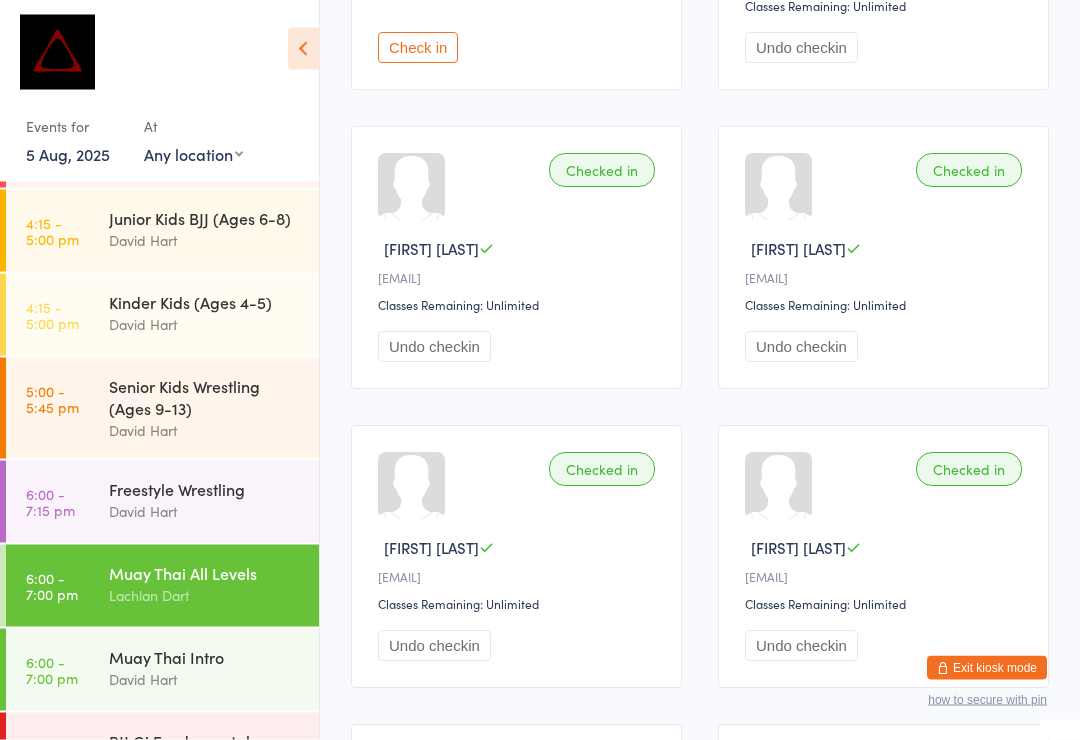 scroll, scrollTop: 0, scrollLeft: 0, axis: both 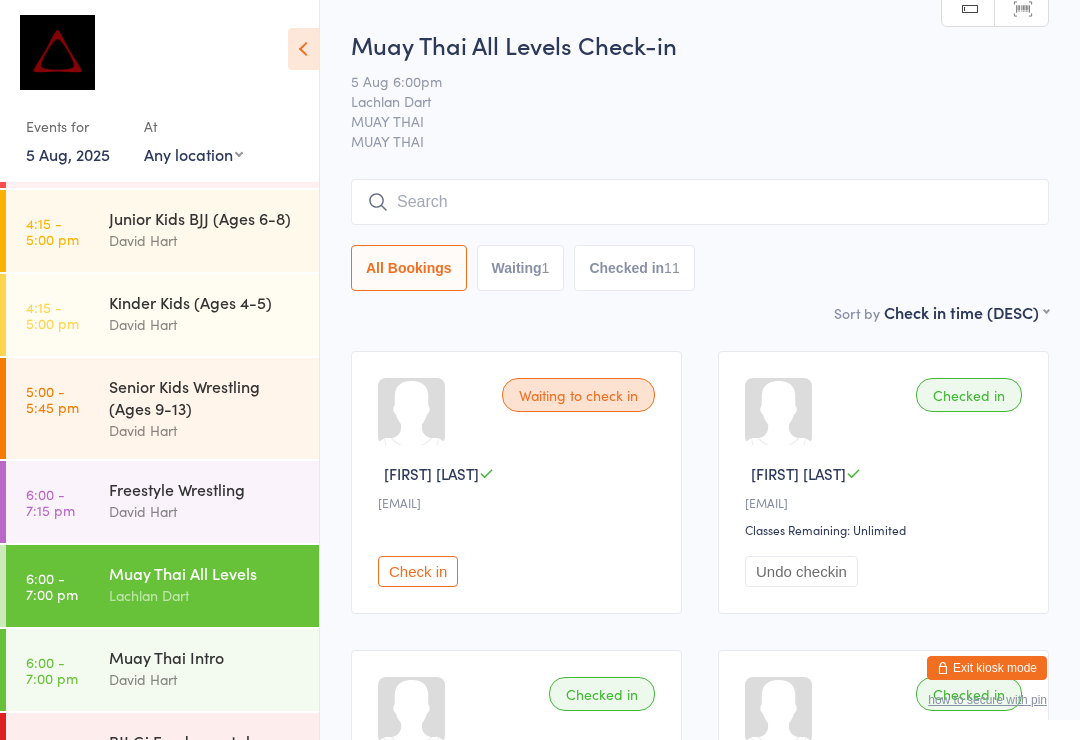 click at bounding box center (700, 202) 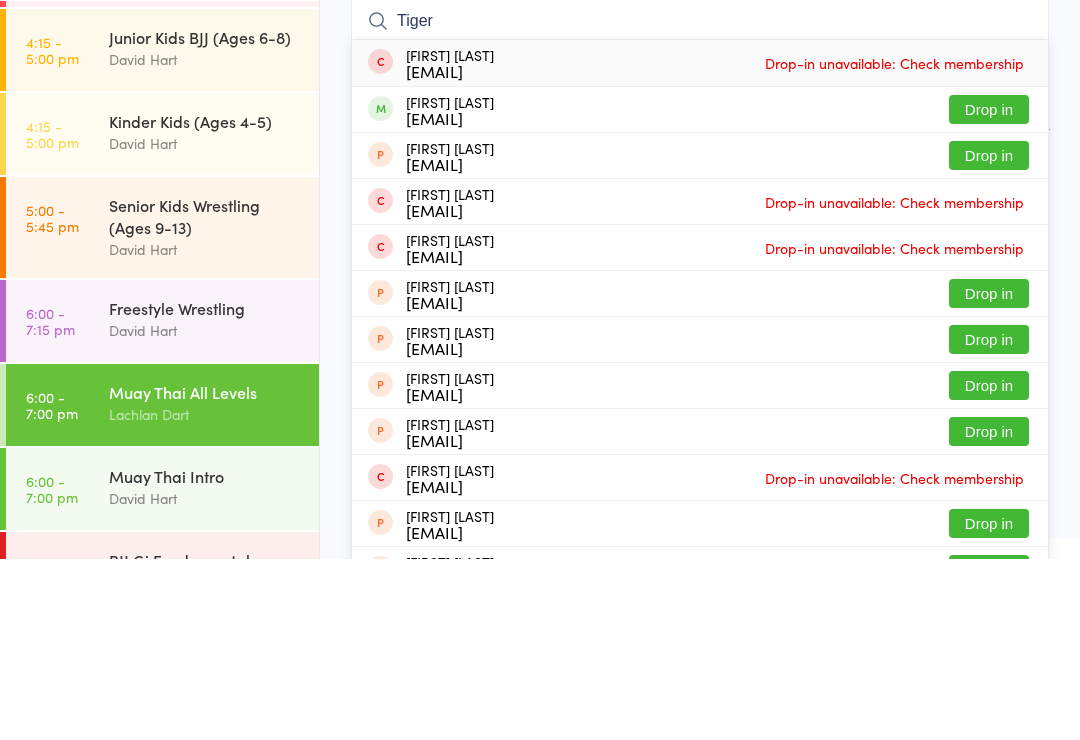 type on "Tiger" 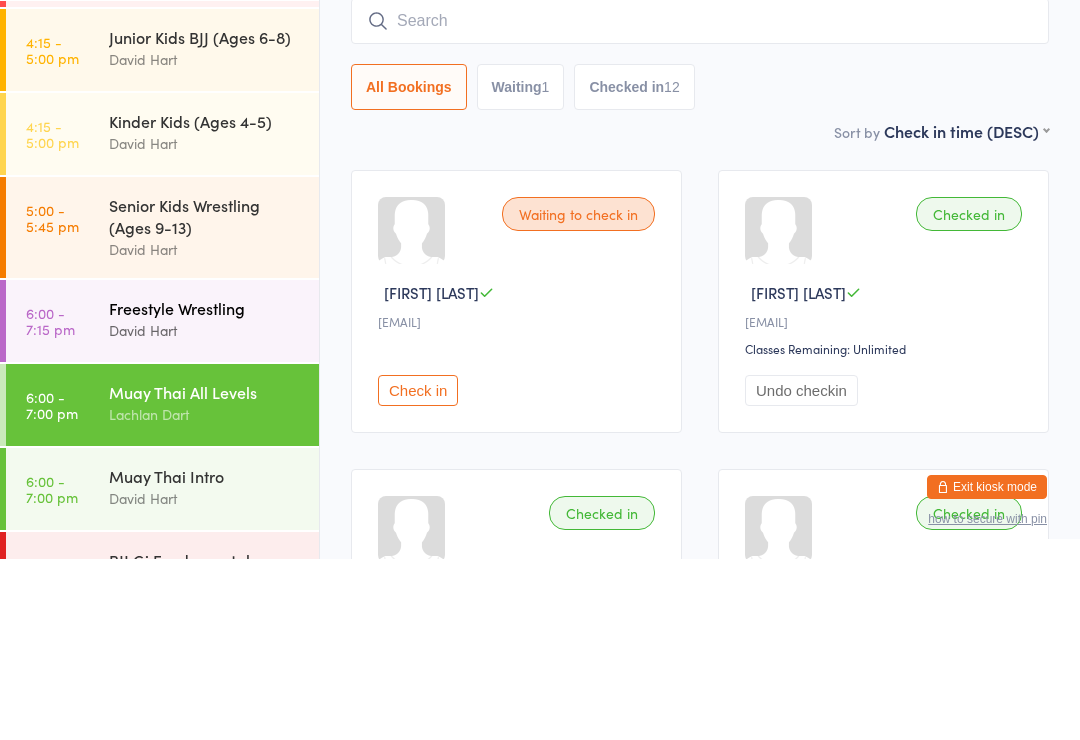click on "David Hart" at bounding box center [205, 511] 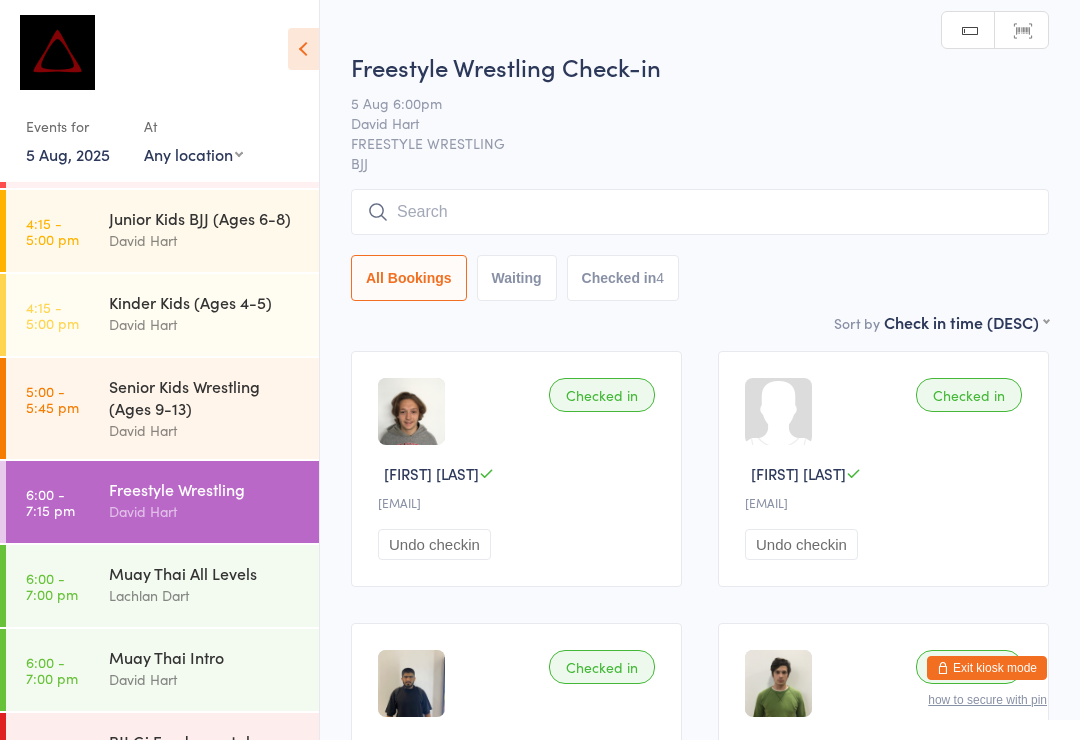 click at bounding box center [700, 212] 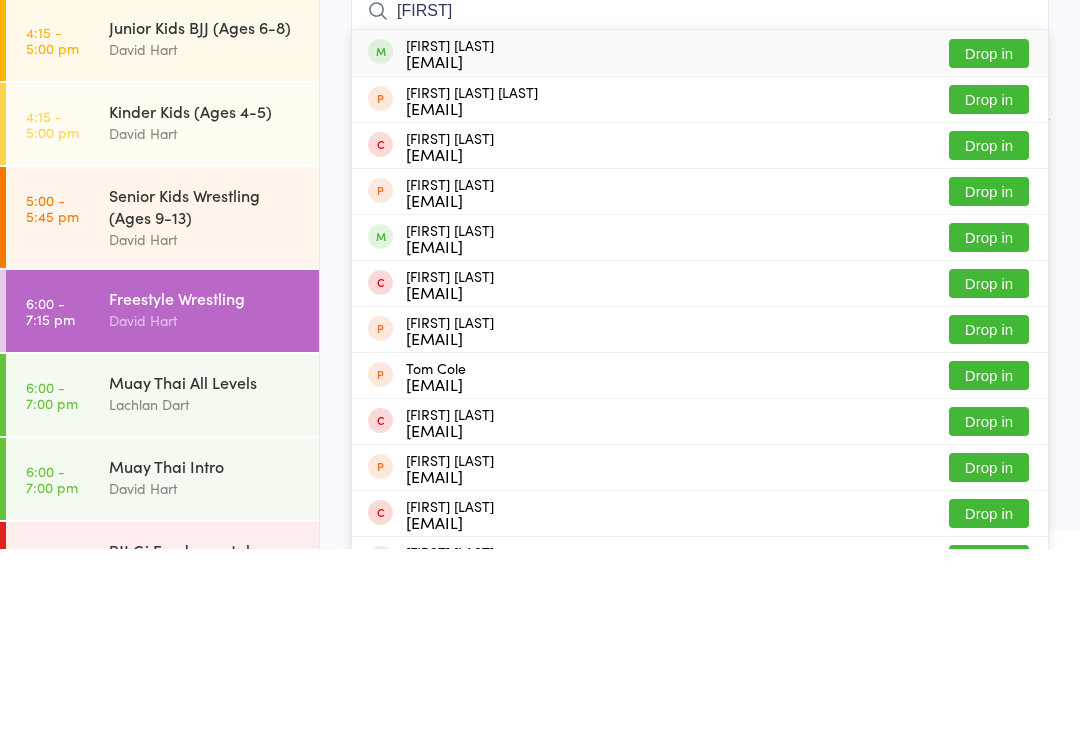 type on "[FIRST]" 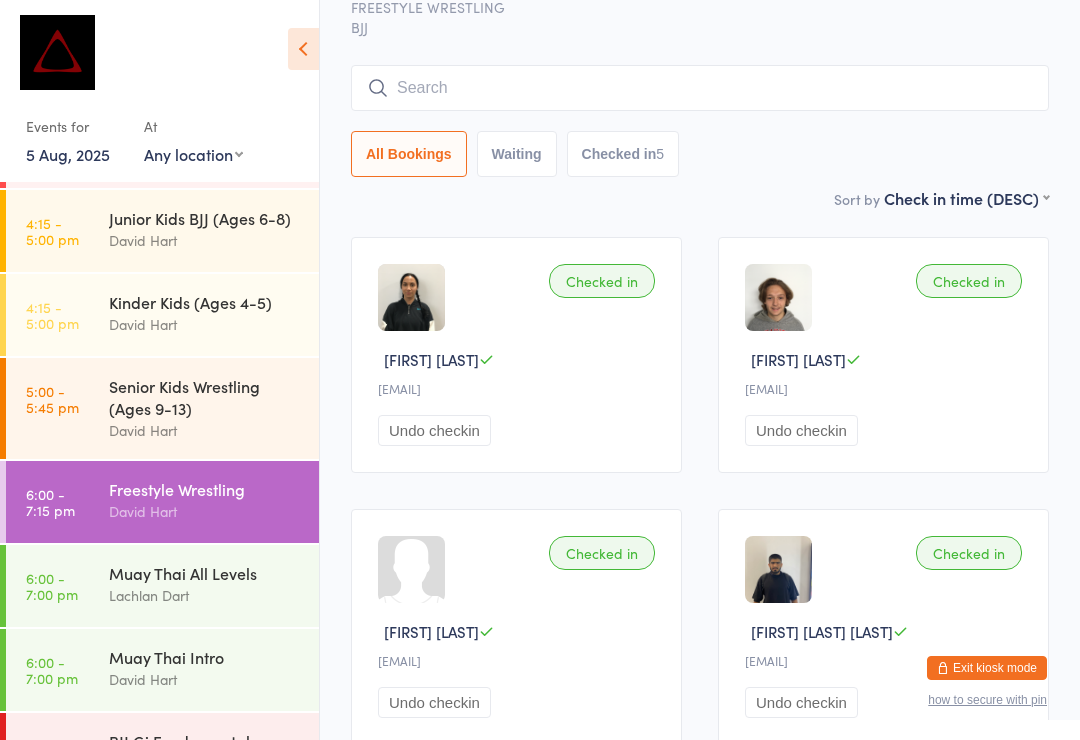 scroll, scrollTop: 0, scrollLeft: 0, axis: both 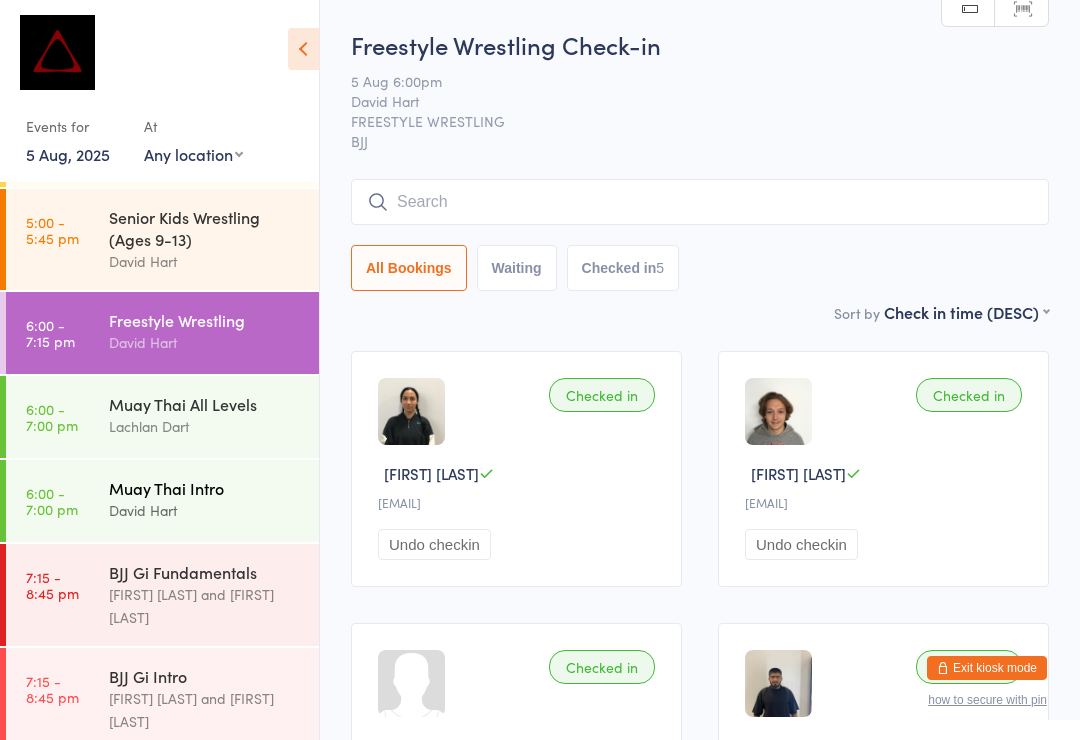 click on "Muay Thai Intro" at bounding box center [205, 488] 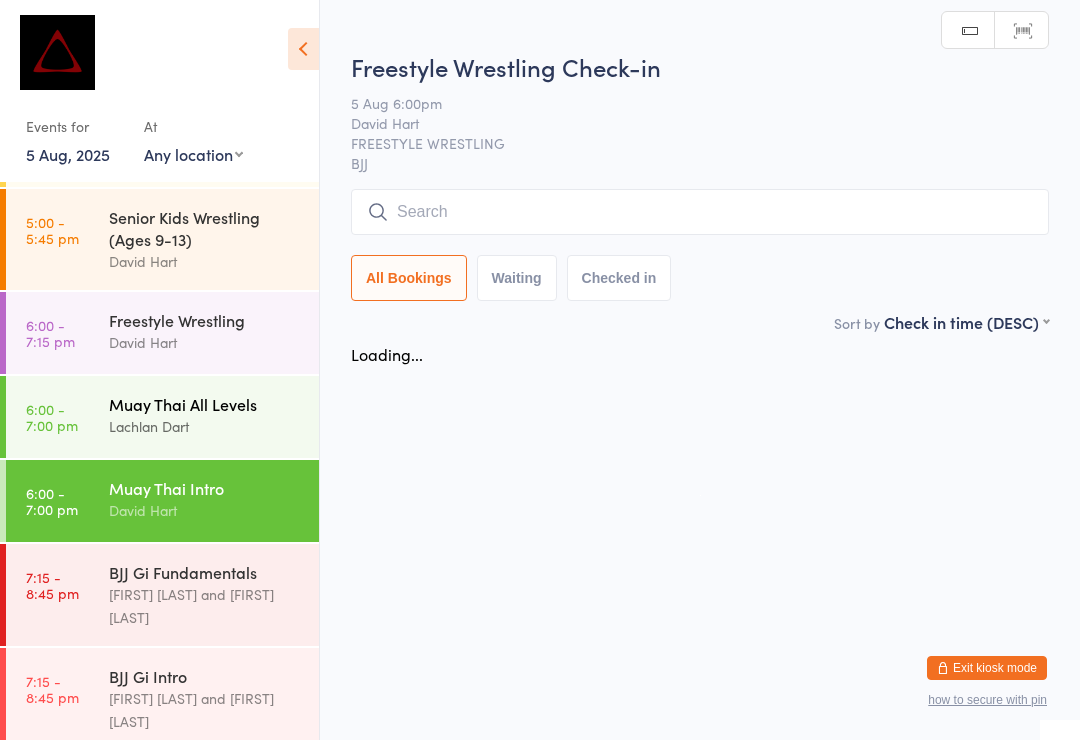 click on "Muay Thai All Levels" at bounding box center (205, 404) 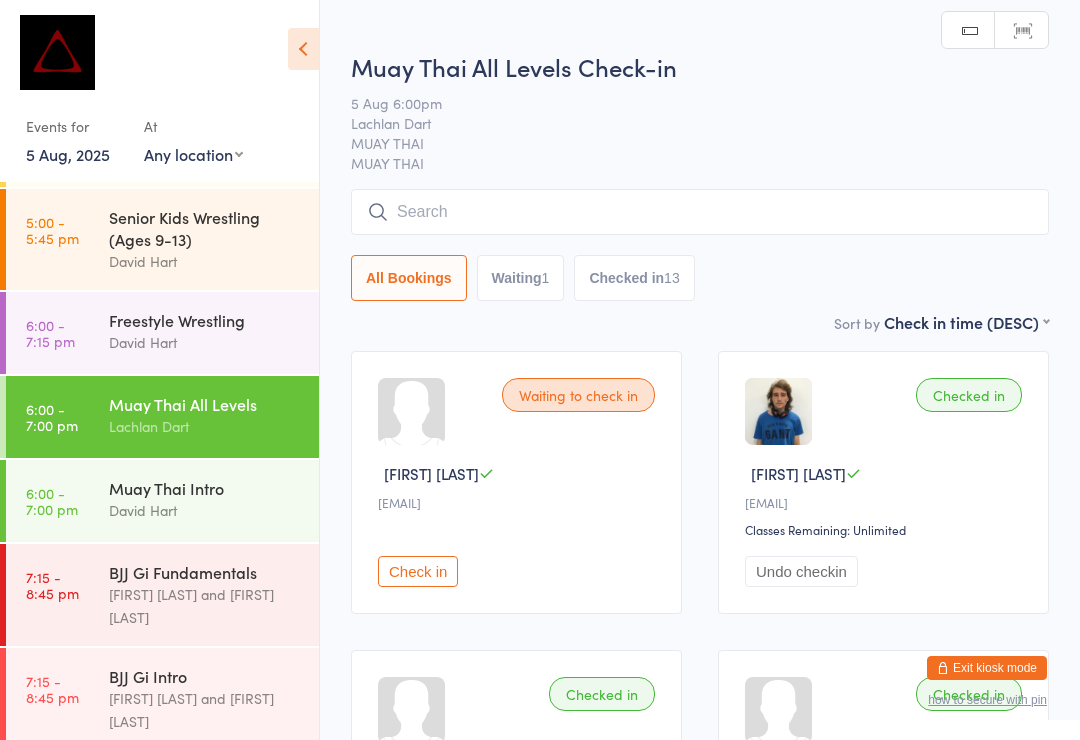click on "Muay Thai All Levels Check-in 5 Aug 6:00pm  [FIRST] [LAST]  MUAY THAI  MUAY THAI  Manual search Scanner input All Bookings Waiting  1 Checked in  13" at bounding box center [700, 180] 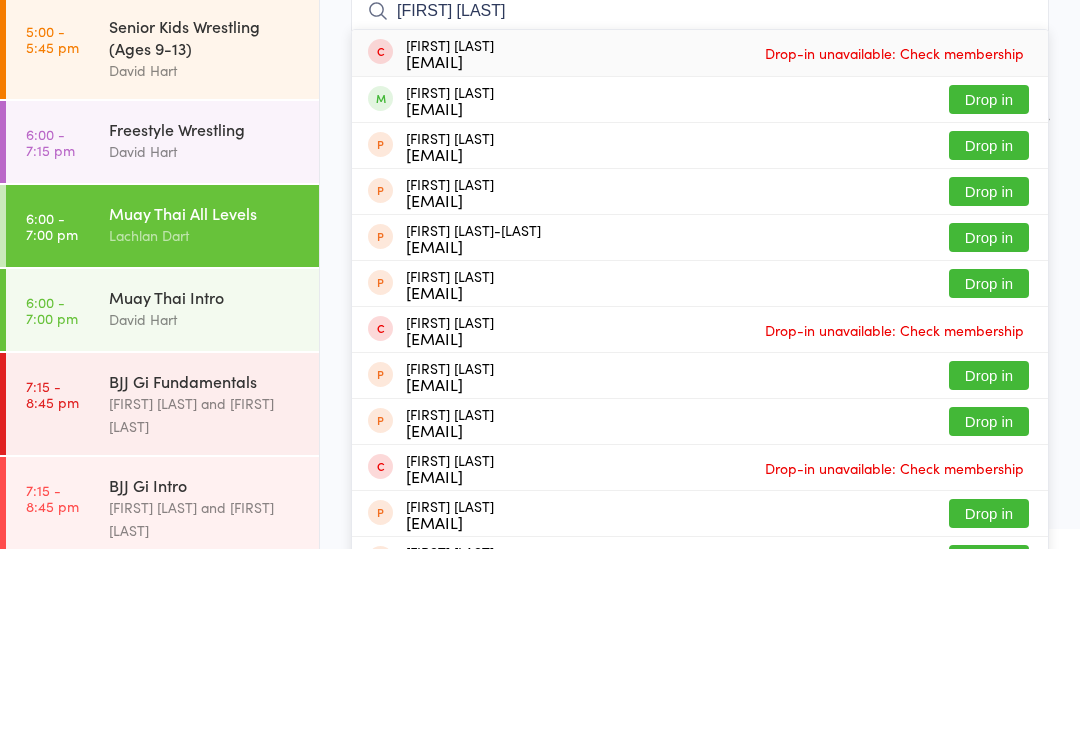 type on "[FIRST] [LAST]" 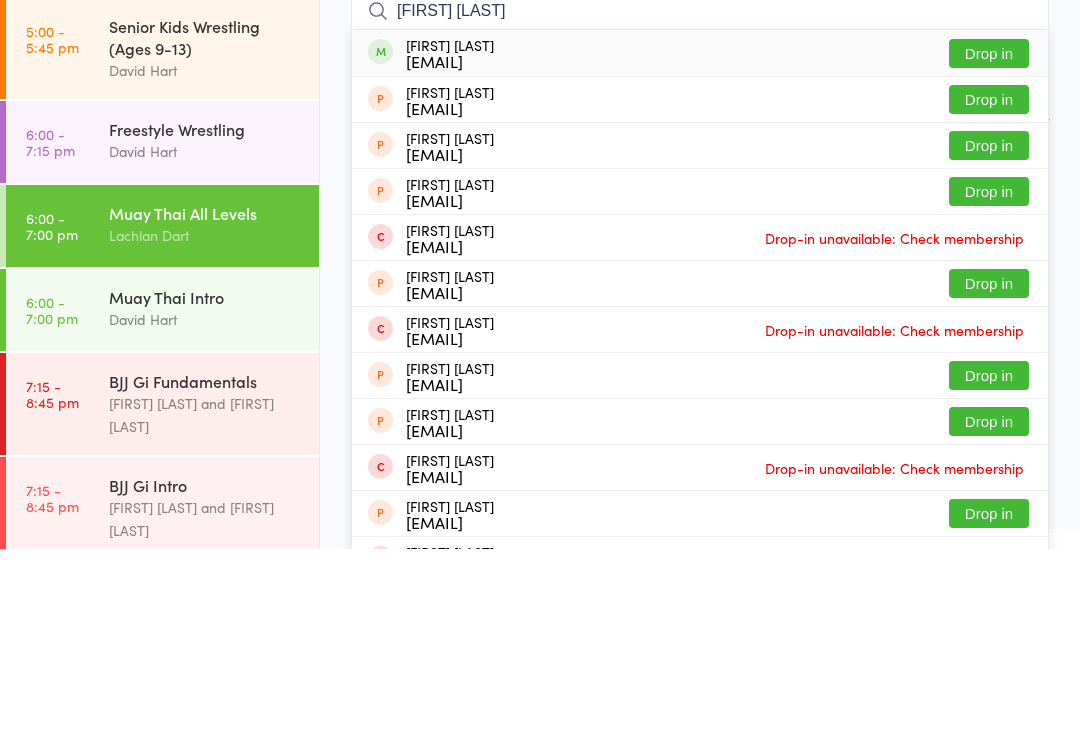 type on "[FIRST] [LAST]" 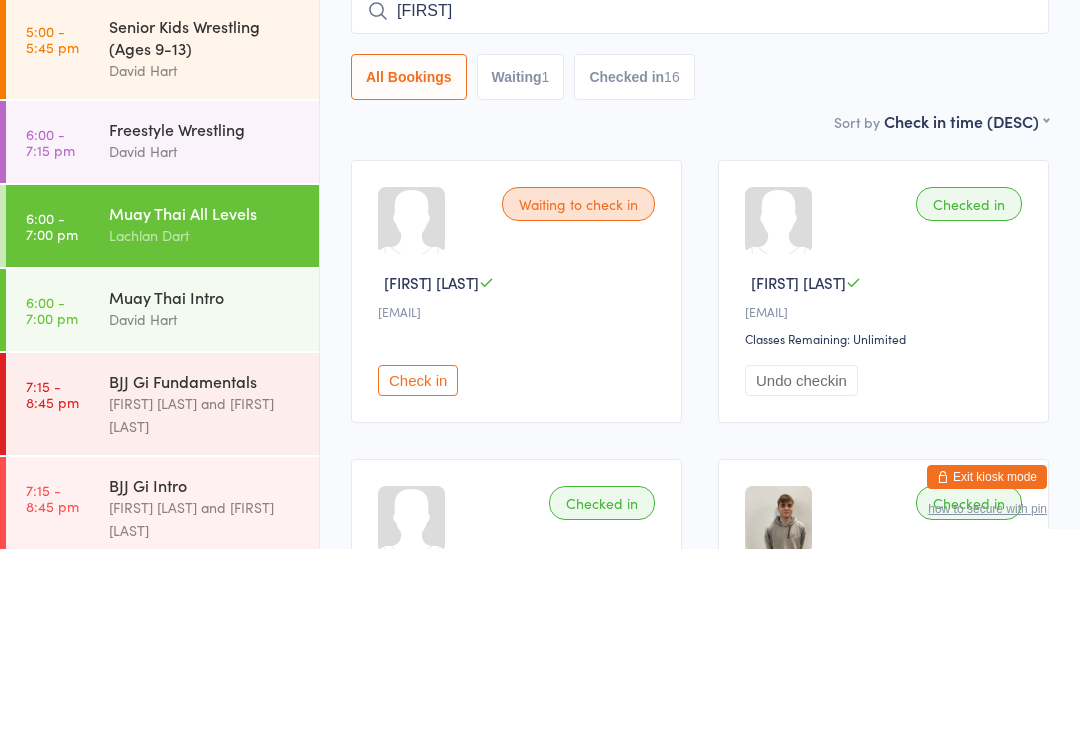 type on "[FIRST]" 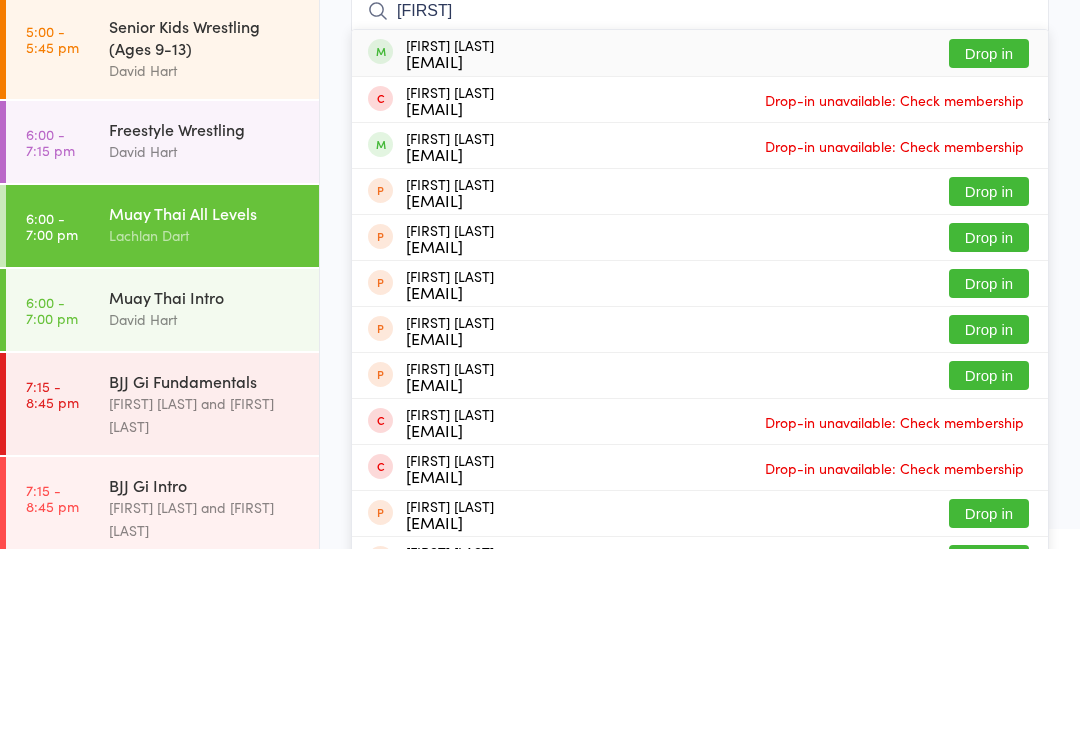 type 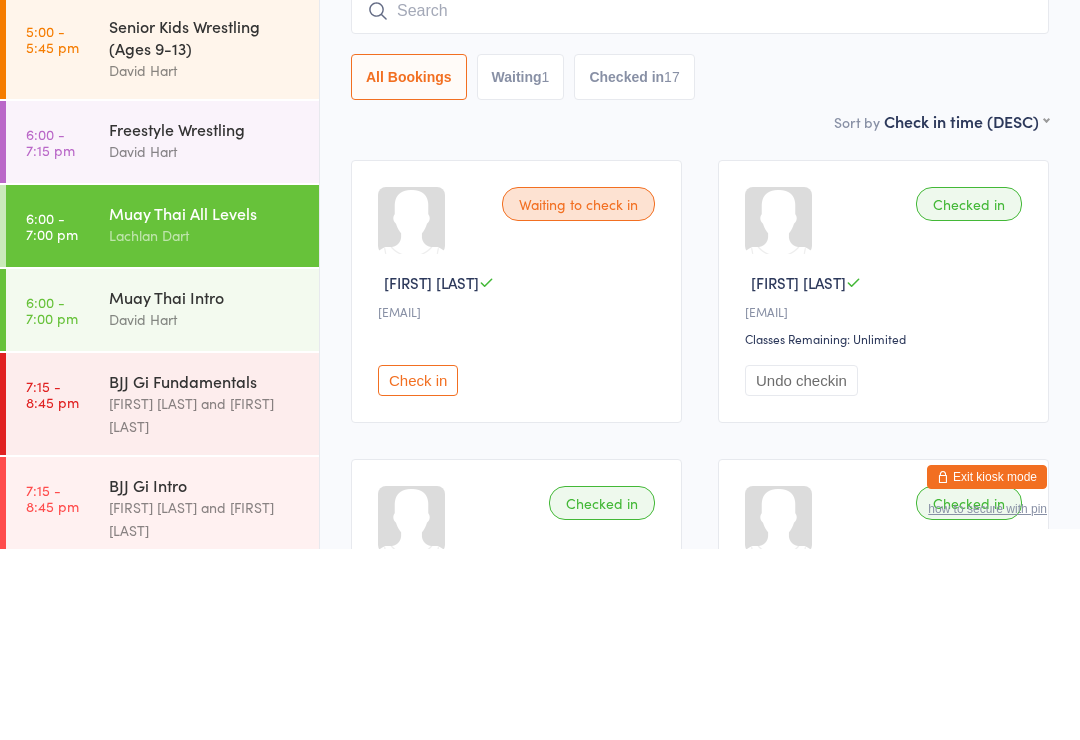 scroll, scrollTop: 191, scrollLeft: 0, axis: vertical 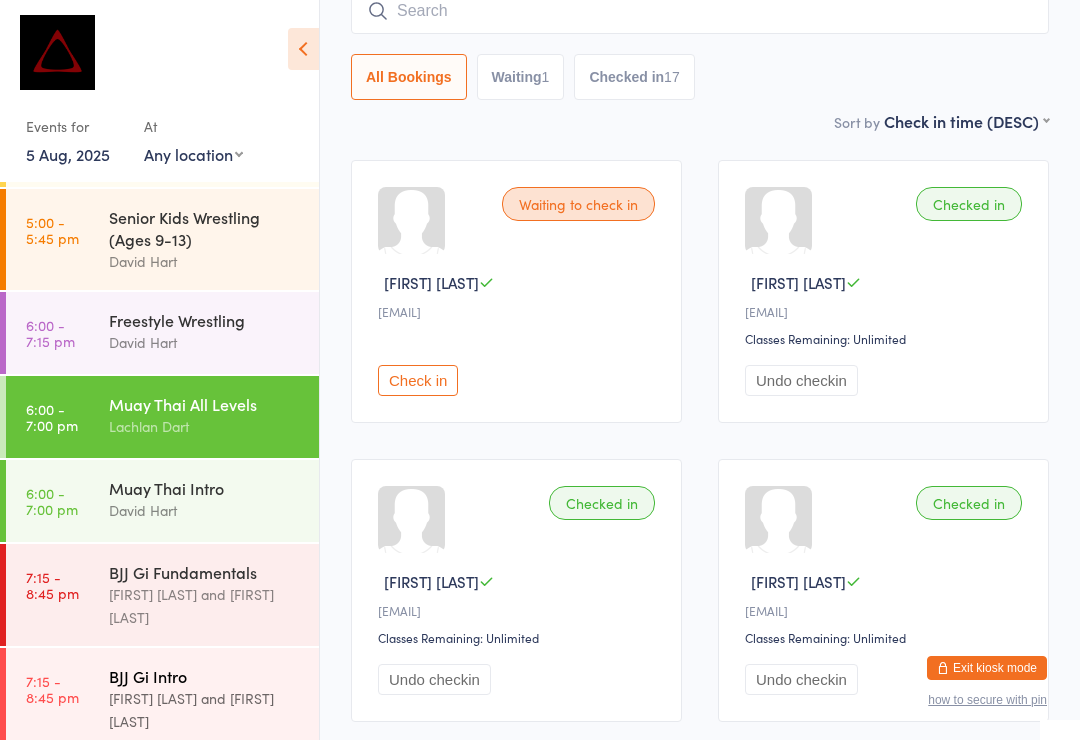 click on "BJJ Gi Intro" at bounding box center [205, 676] 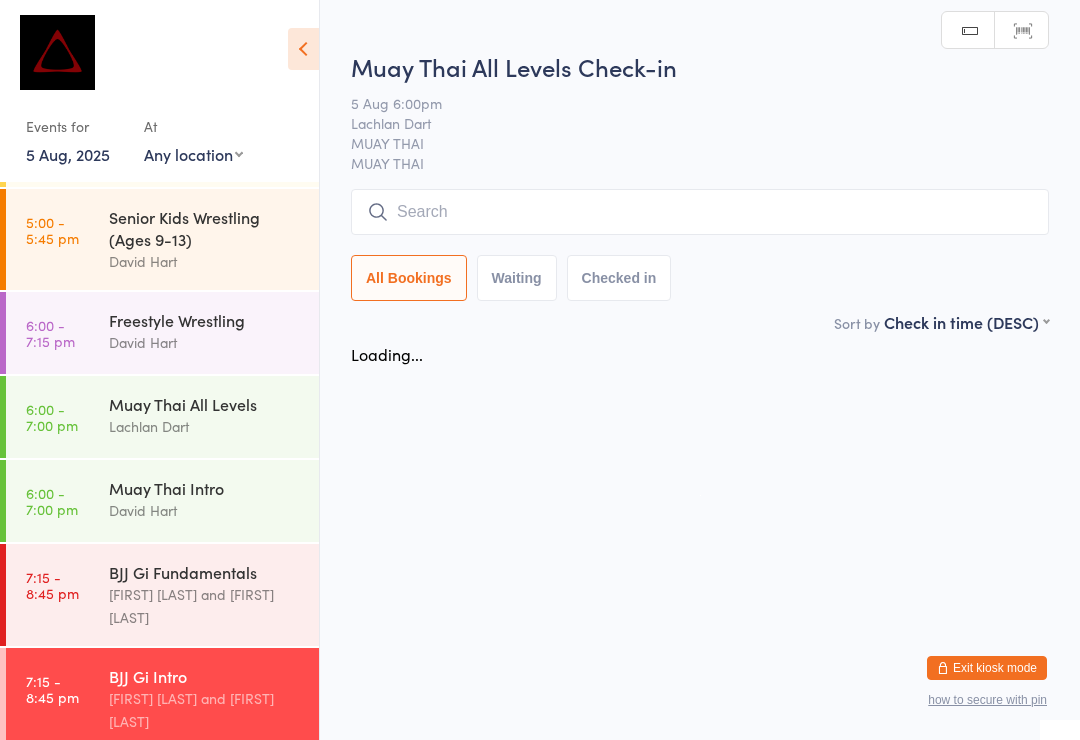 scroll, scrollTop: 0, scrollLeft: 0, axis: both 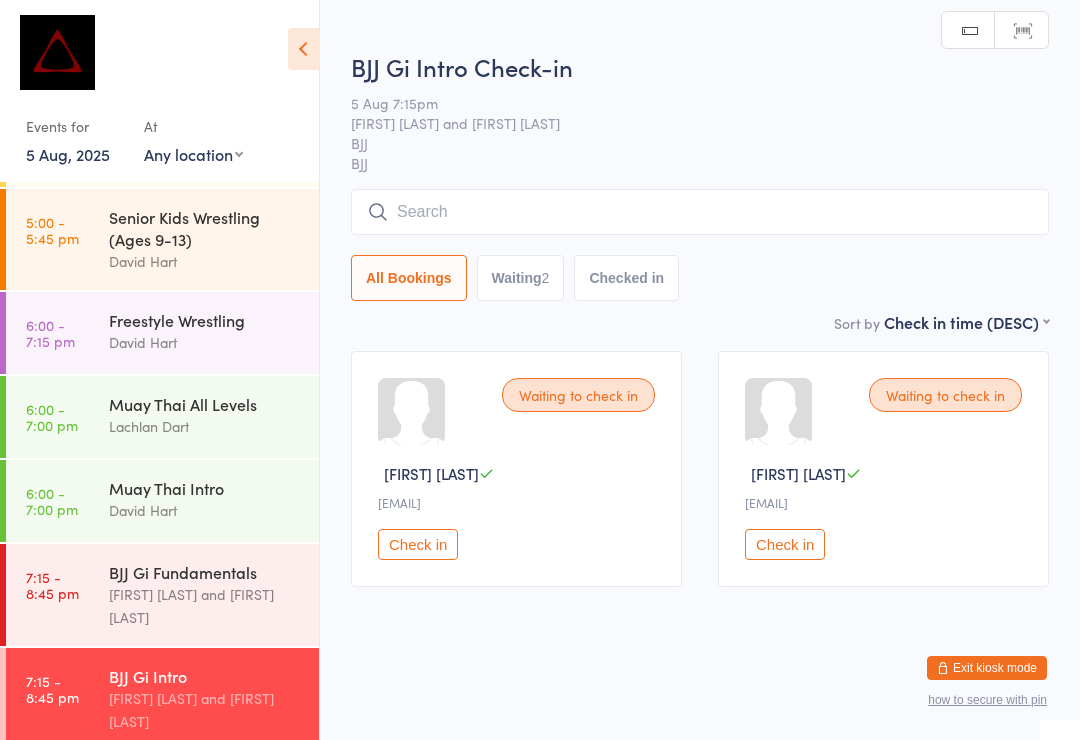click at bounding box center [700, 212] 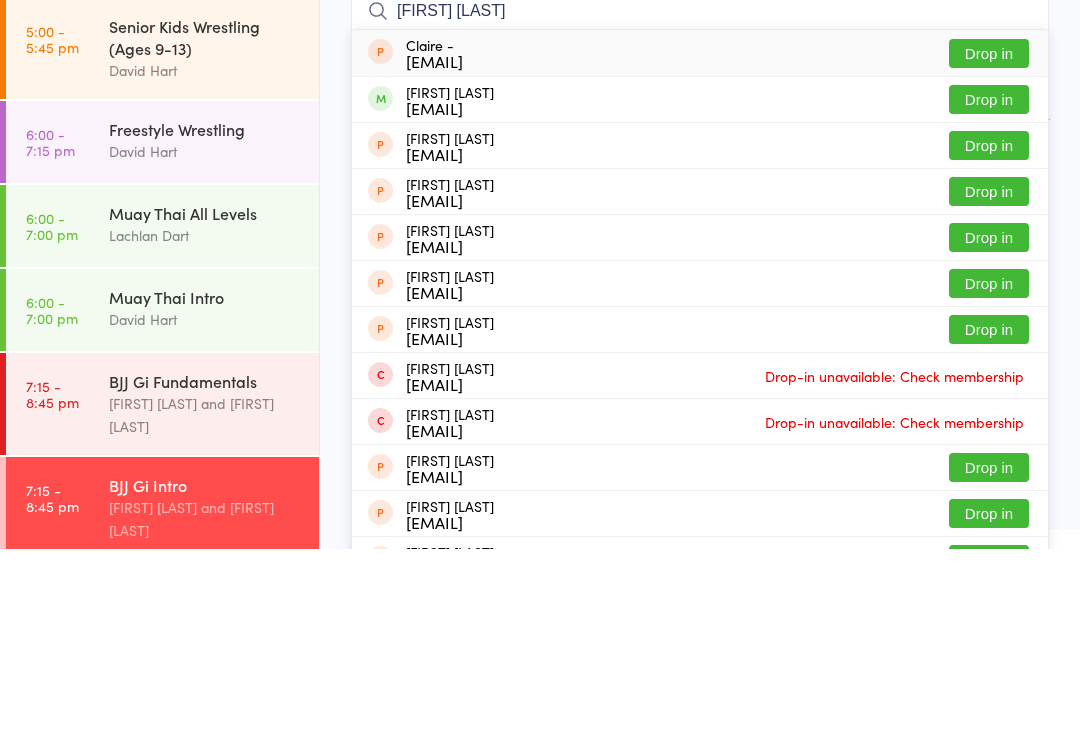 type on "[FIRST] [LAST]" 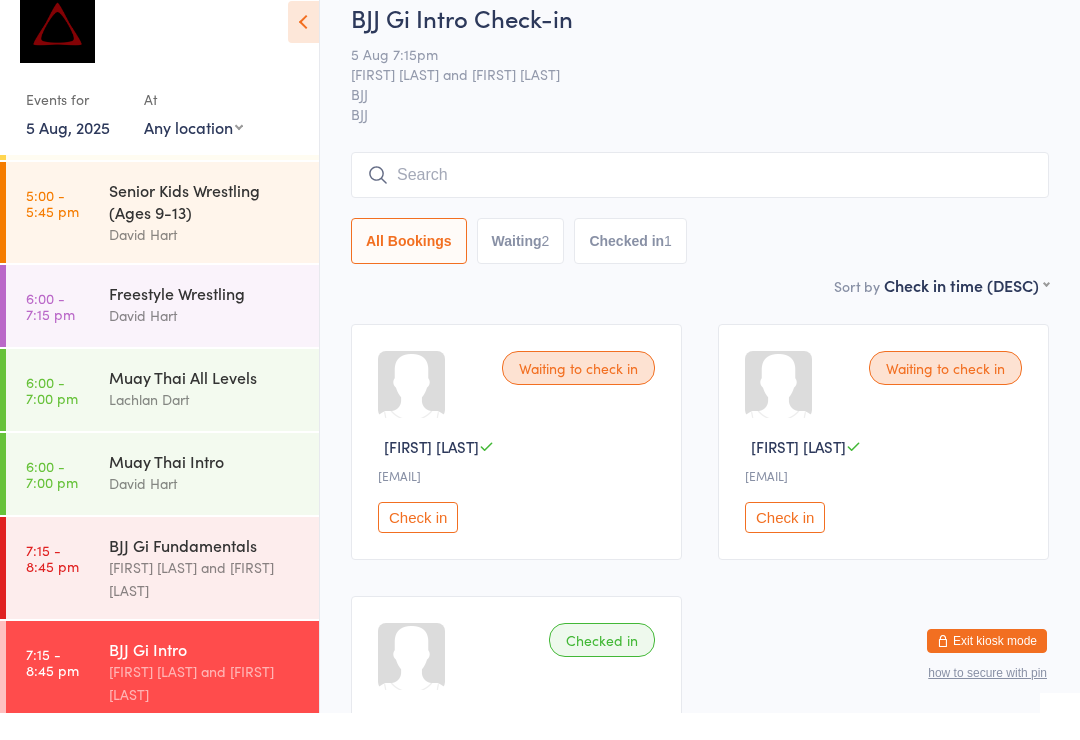 type on "K" 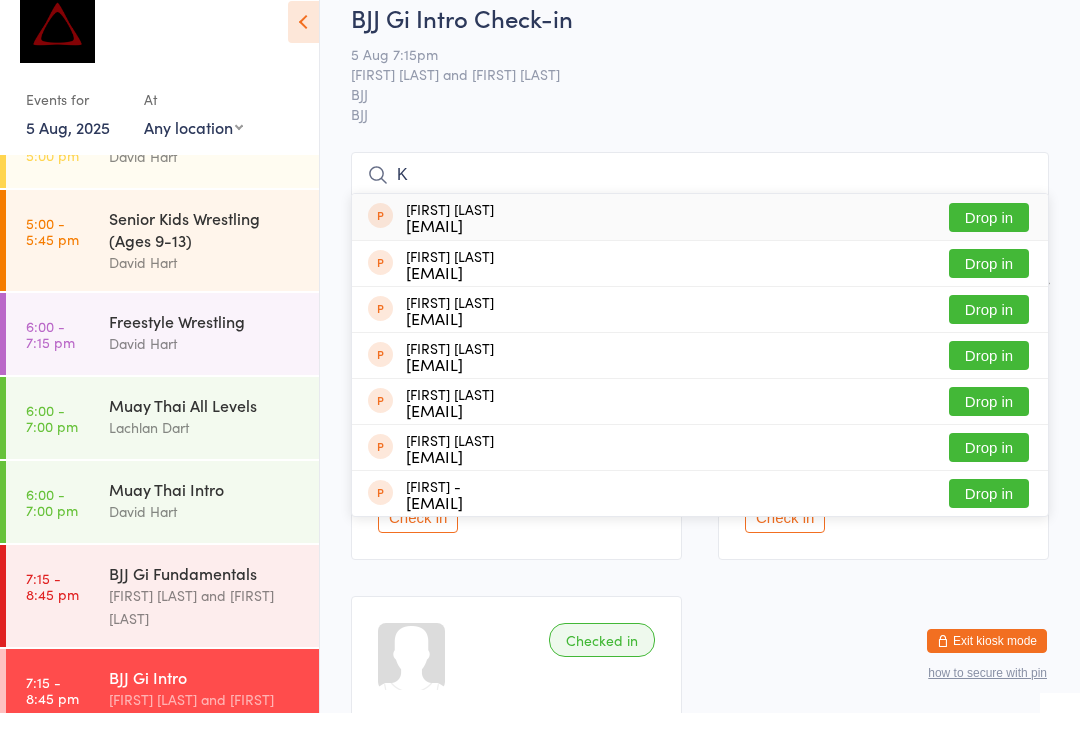 scroll, scrollTop: 778, scrollLeft: 0, axis: vertical 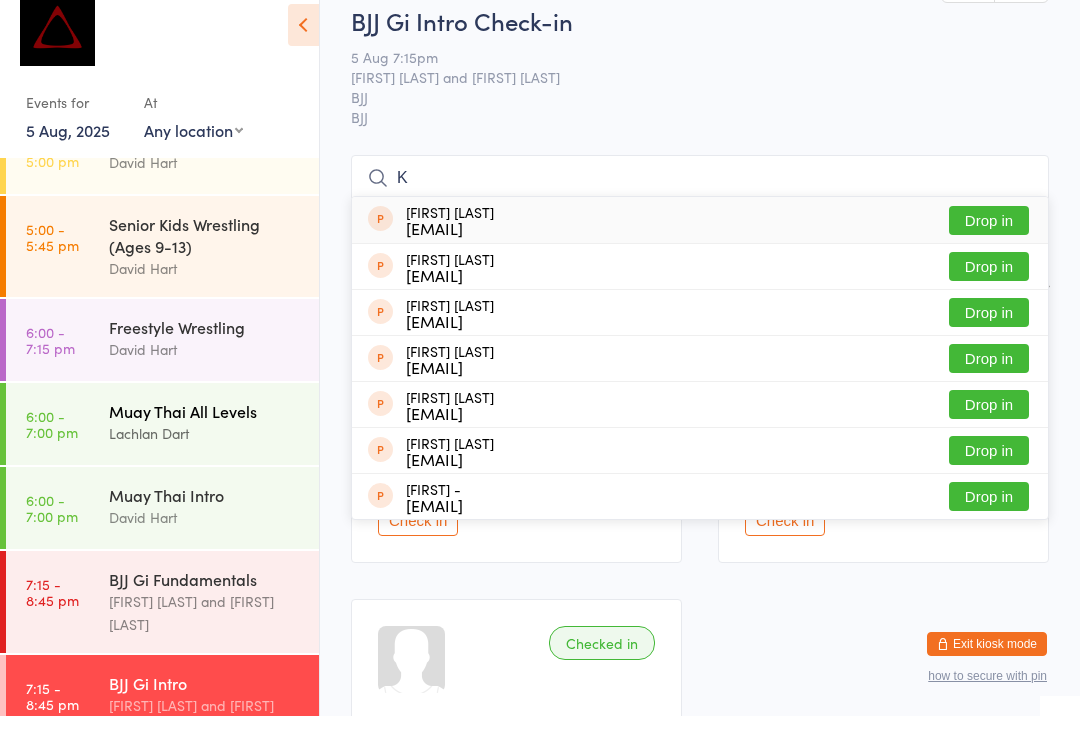 click on "6:00 - 7:00 pm Muay Thai All Levels [FIRST] [LAST]" at bounding box center [162, 448] 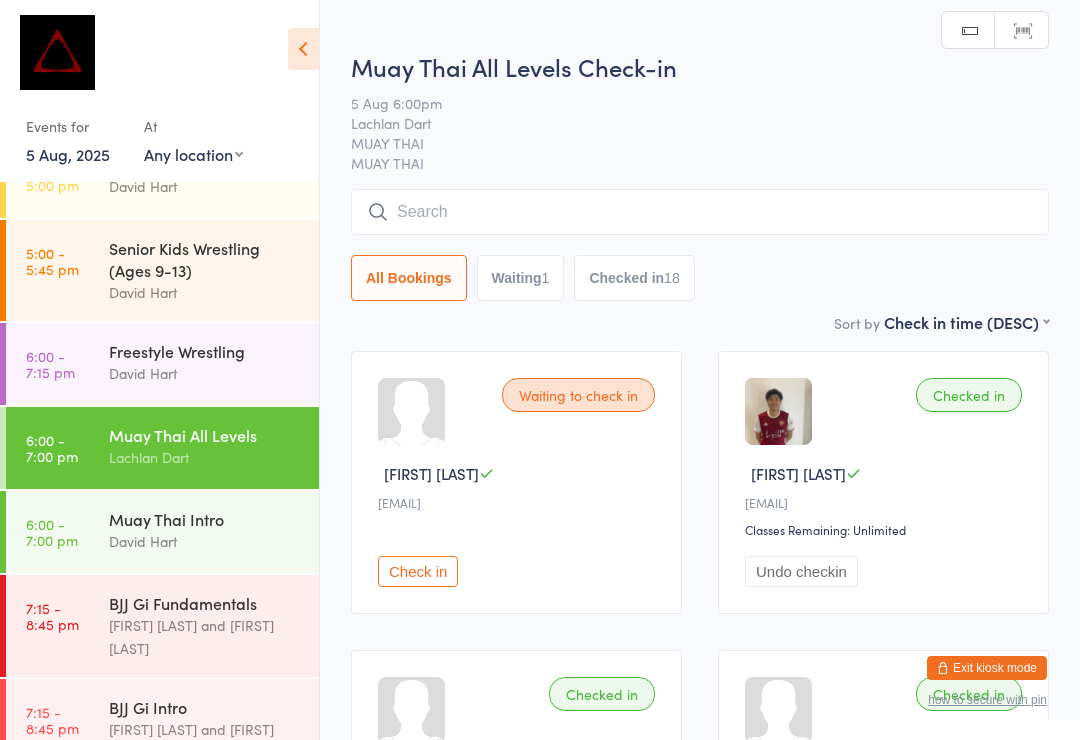 click at bounding box center [700, 212] 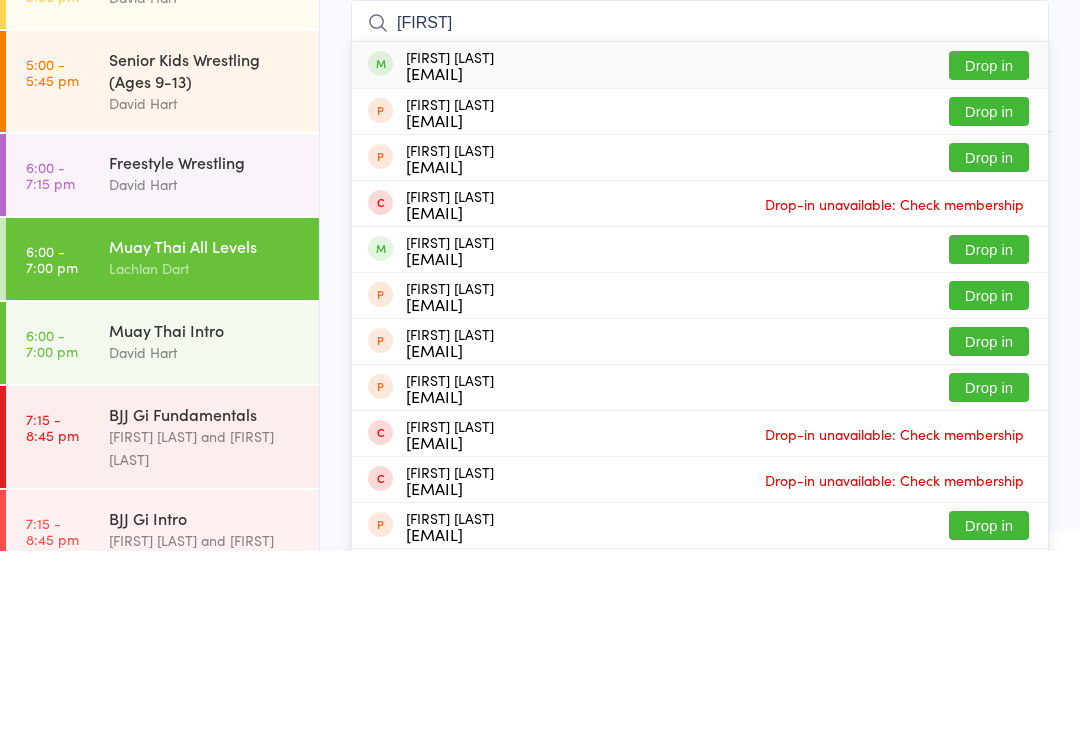 type on "[FIRST]" 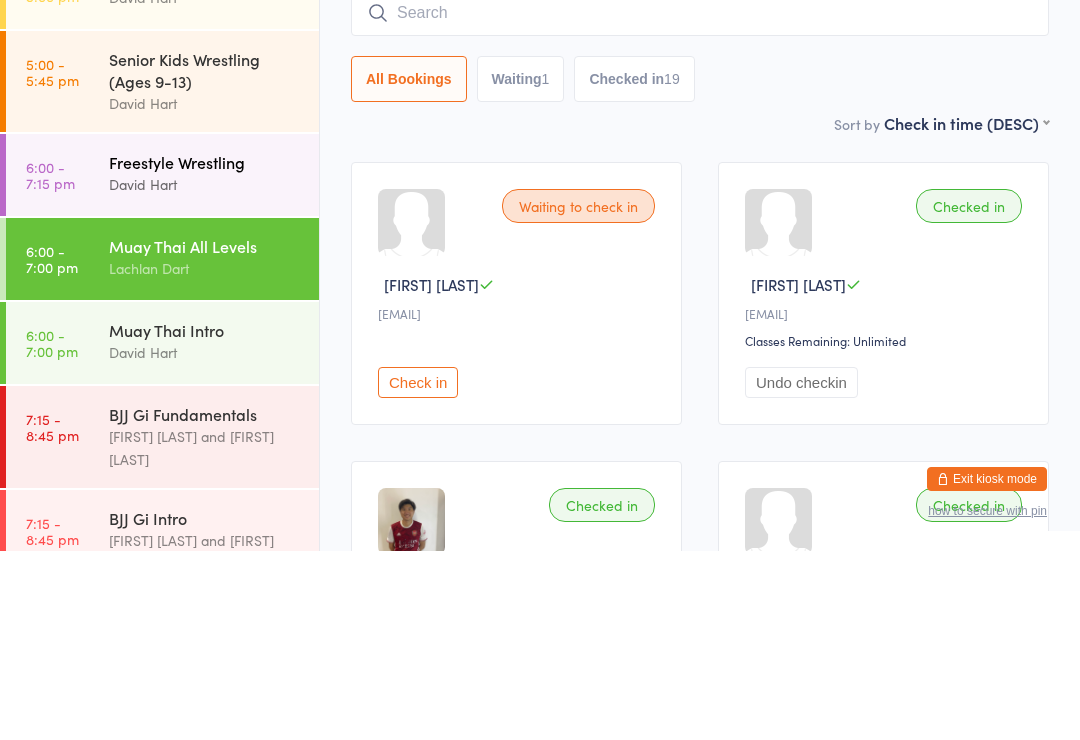 click on "6:00 - 7:15 pm Freestyle Wrestling [FIRST] [LAST]" at bounding box center [162, 364] 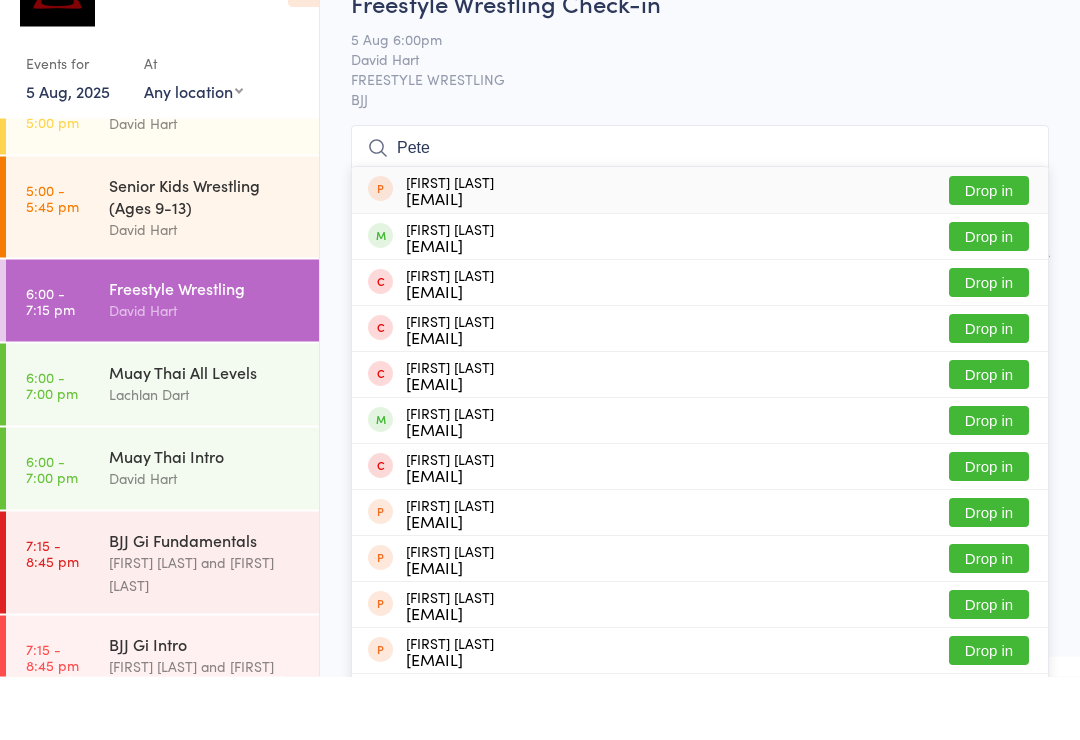 type on "Pete" 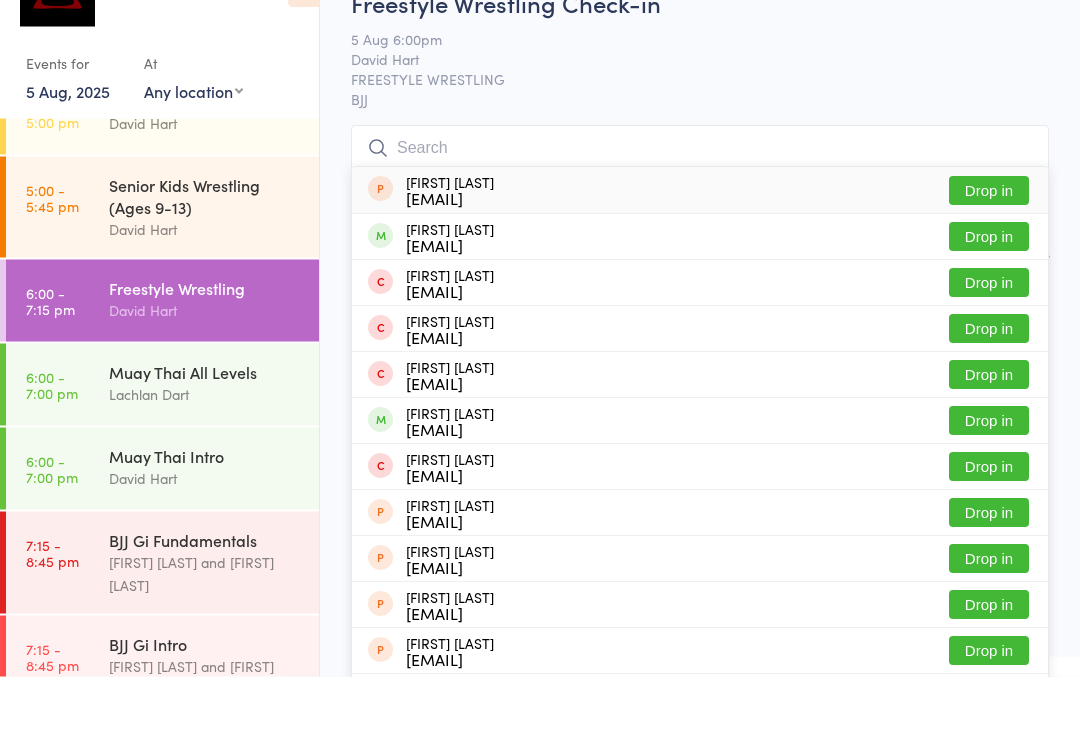 scroll, scrollTop: 64, scrollLeft: 0, axis: vertical 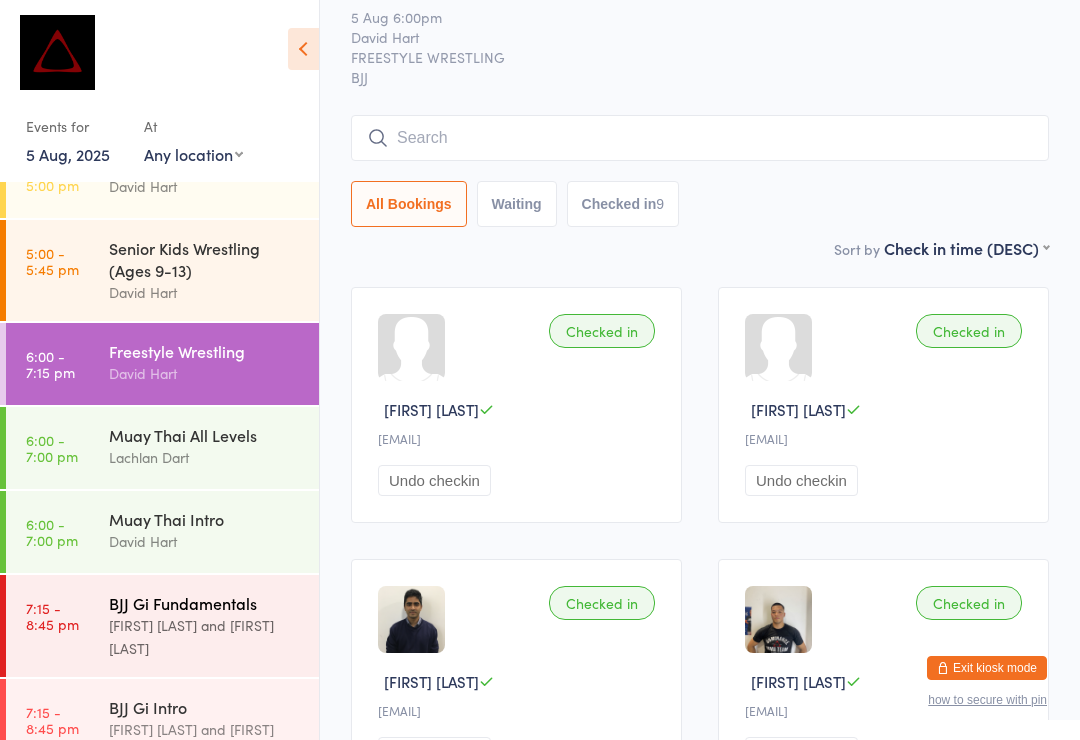 click on "BJJ Gi Fundamentals" at bounding box center [205, 603] 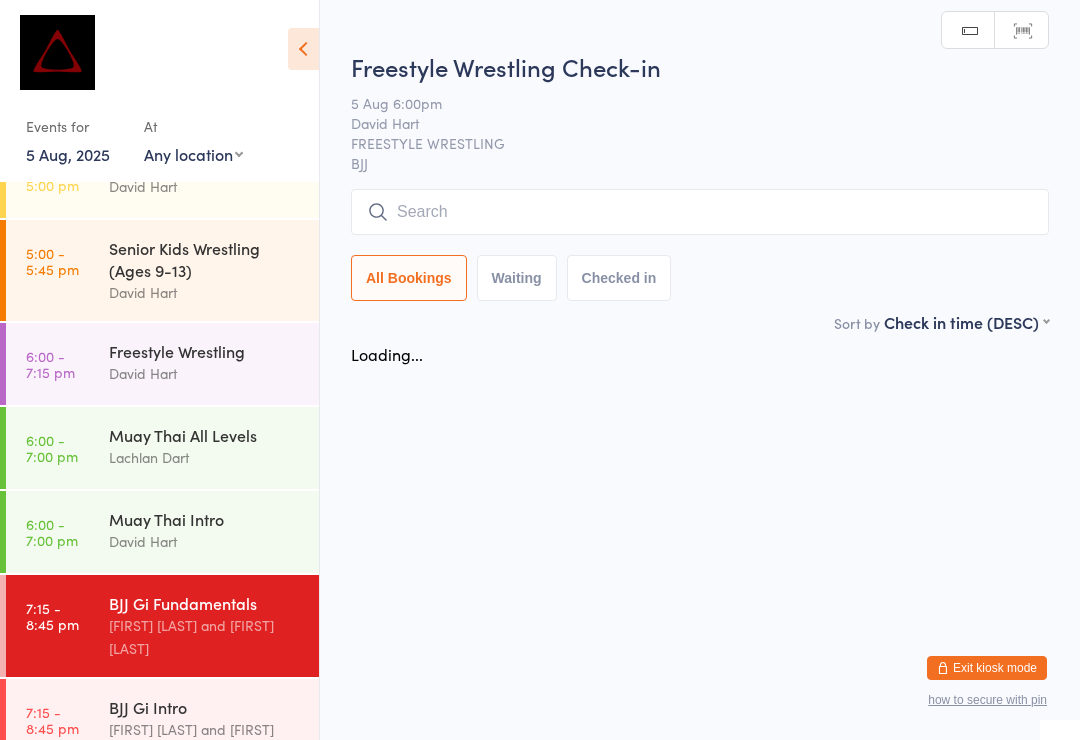 scroll, scrollTop: 0, scrollLeft: 0, axis: both 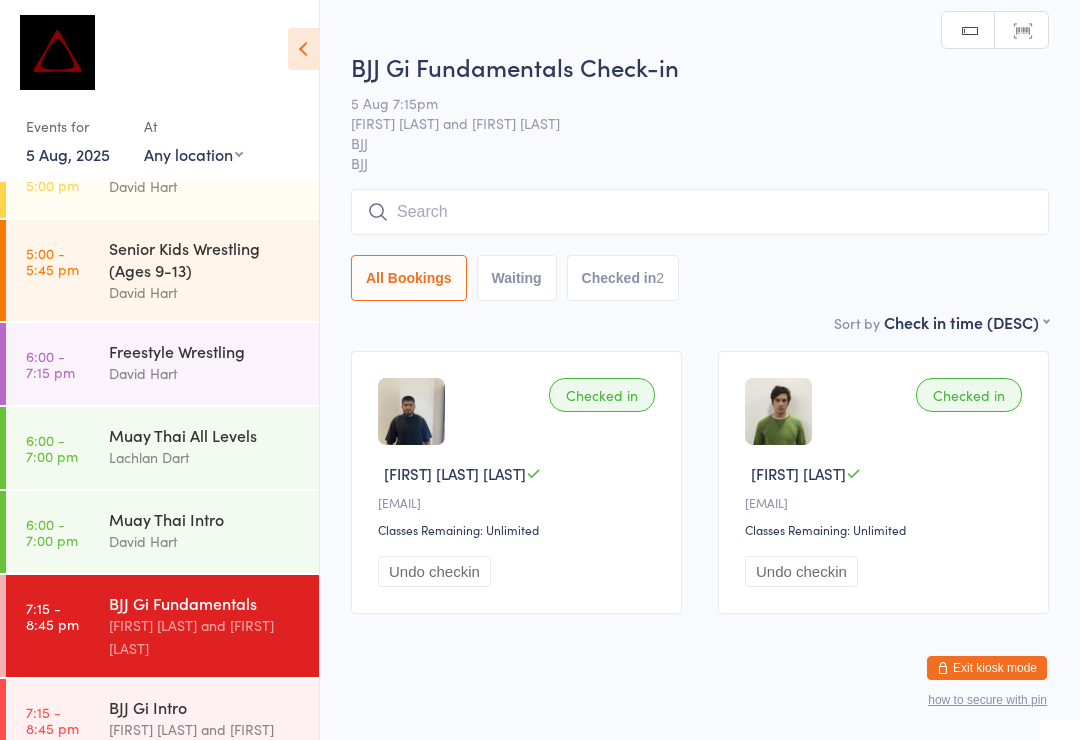 click at bounding box center [700, 212] 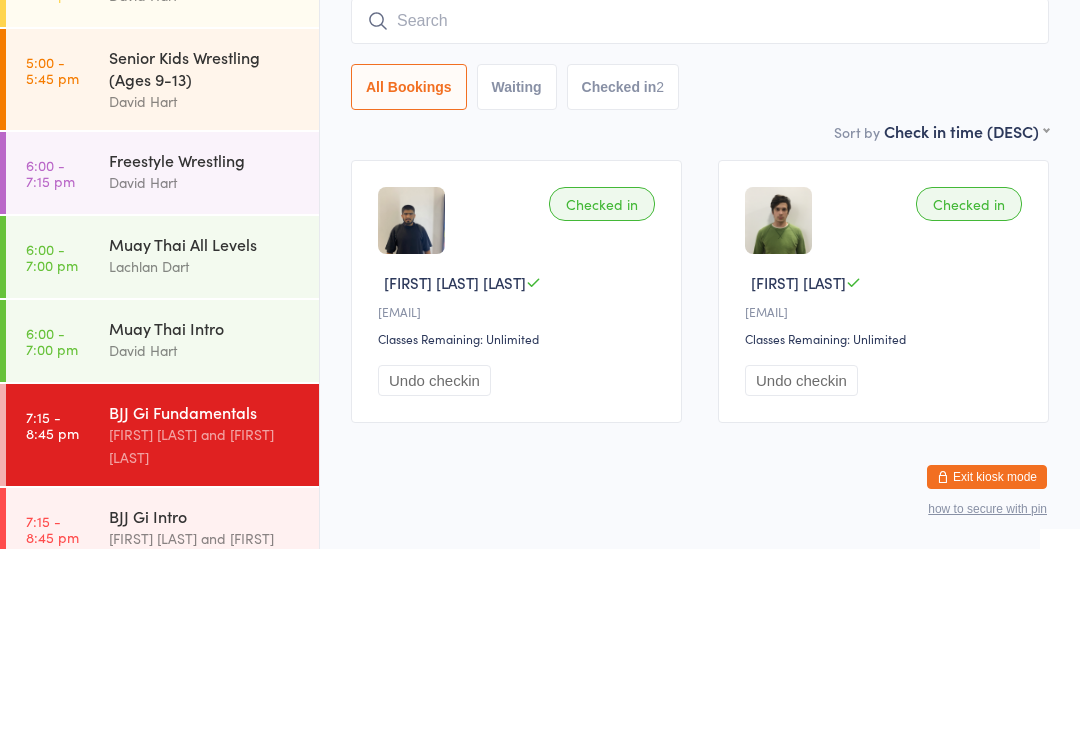 type on "E" 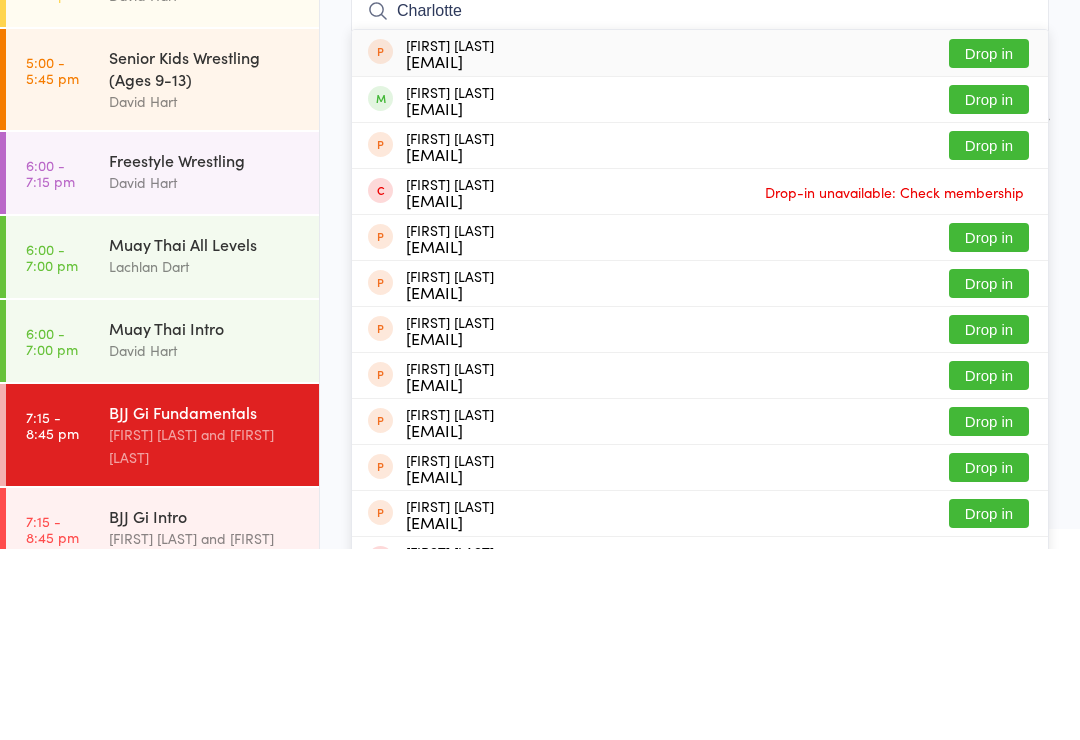 type on "Charlotte" 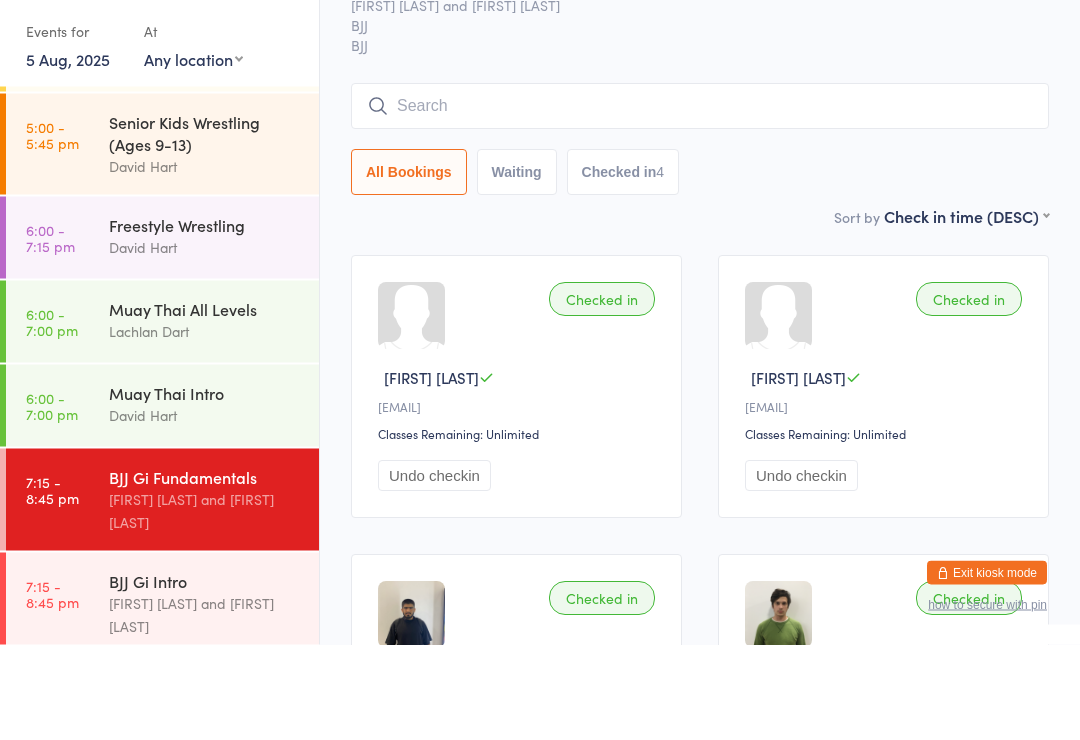 scroll, scrollTop: 778, scrollLeft: 0, axis: vertical 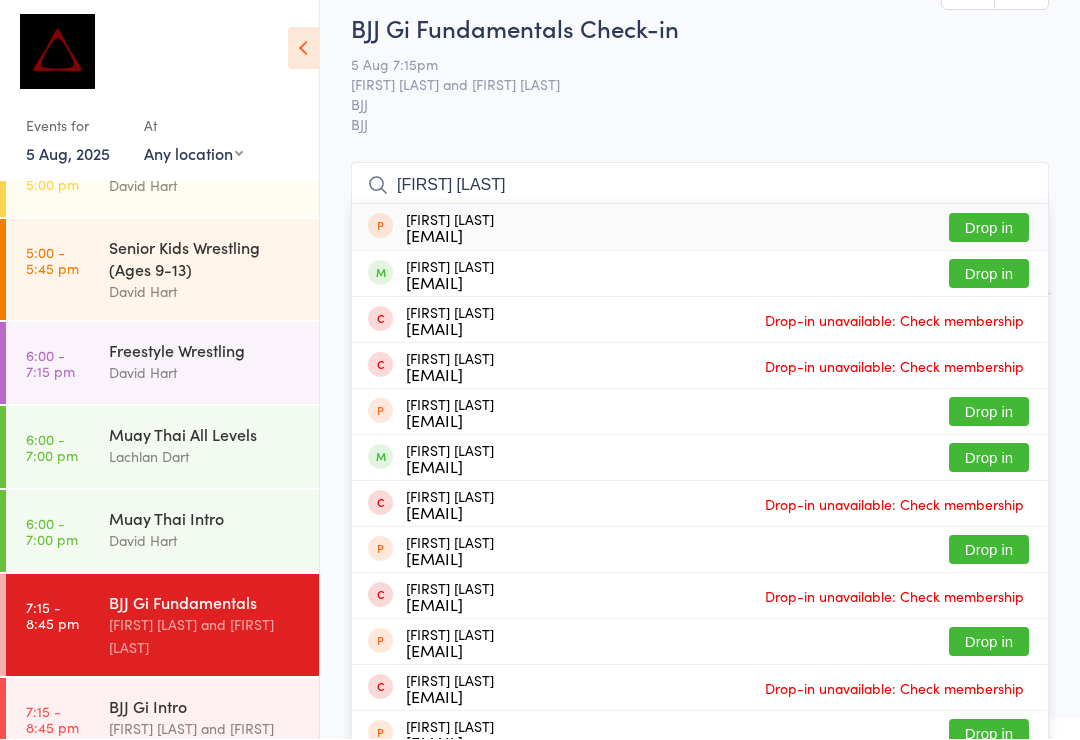 type on "[FIRST] [LAST]" 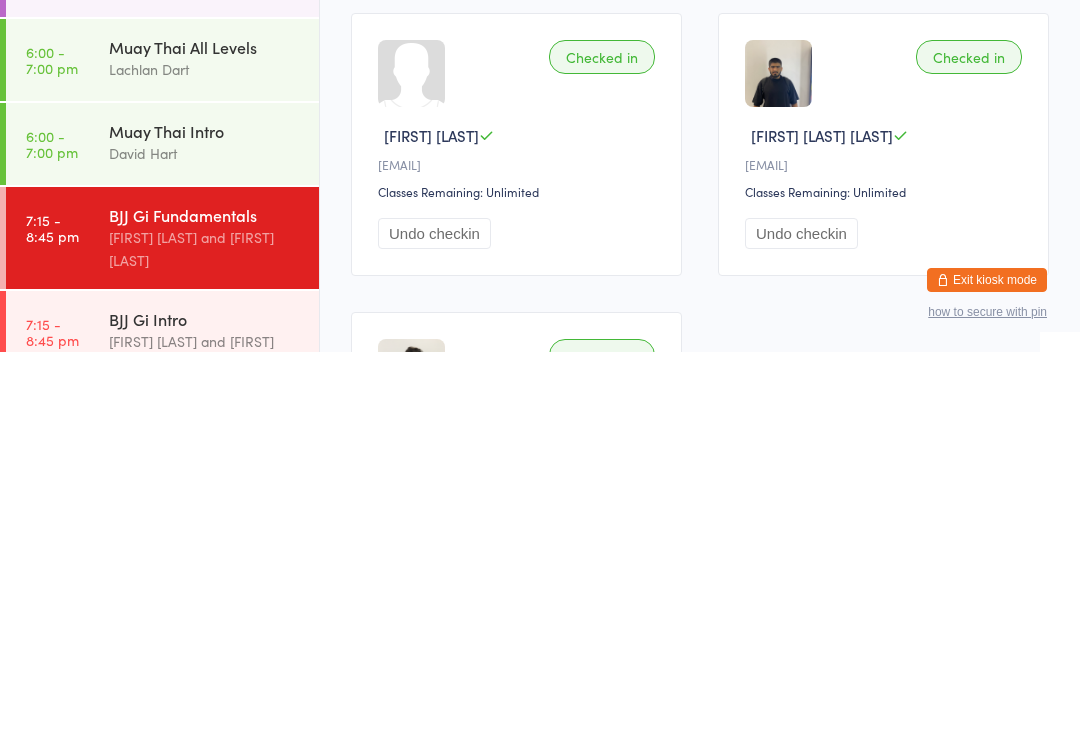 scroll, scrollTop: 250, scrollLeft: 0, axis: vertical 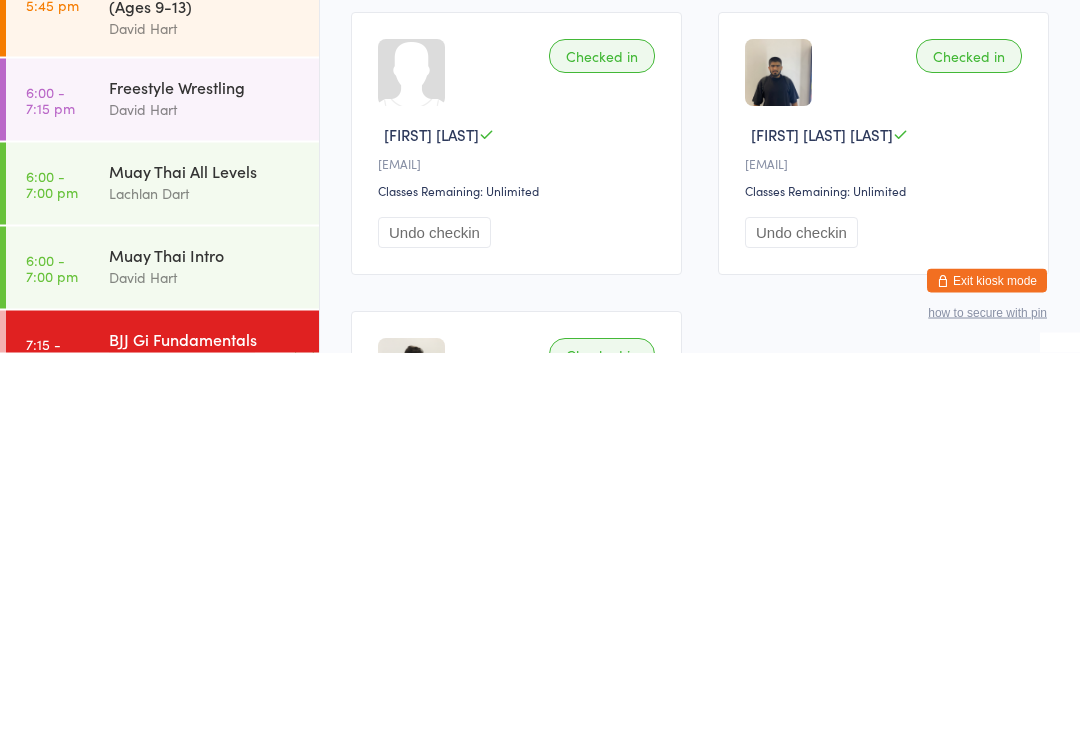 click on "BJJ Gi Fundamentals" at bounding box center (205, 726) 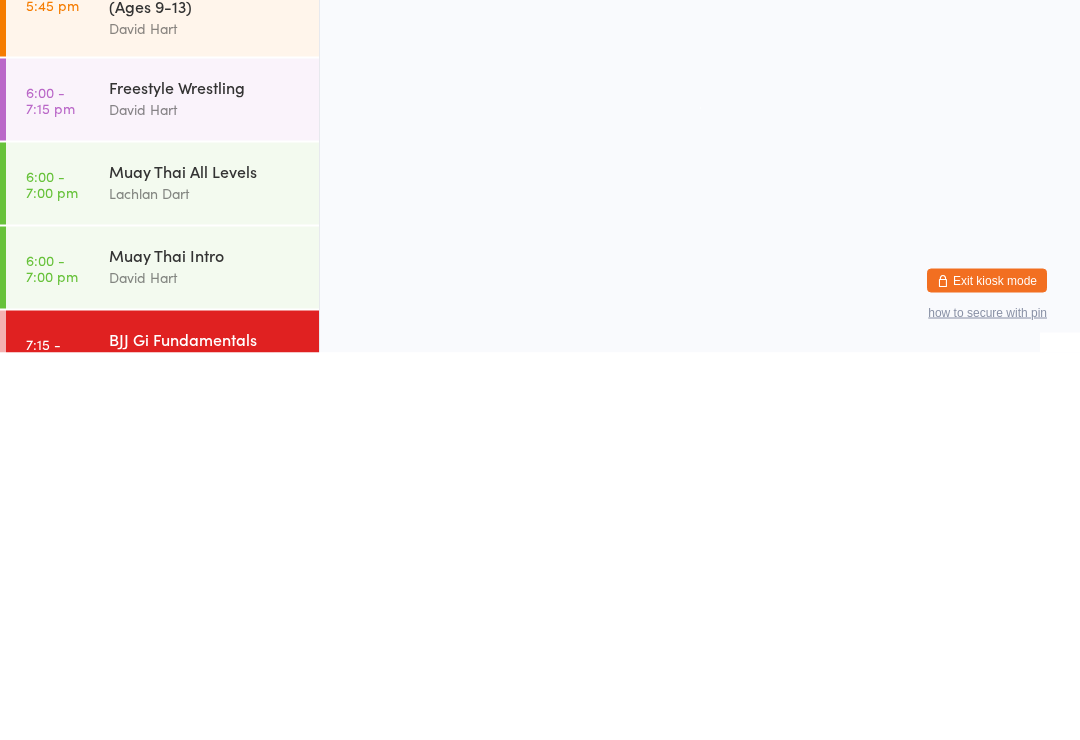 scroll, scrollTop: 0, scrollLeft: 0, axis: both 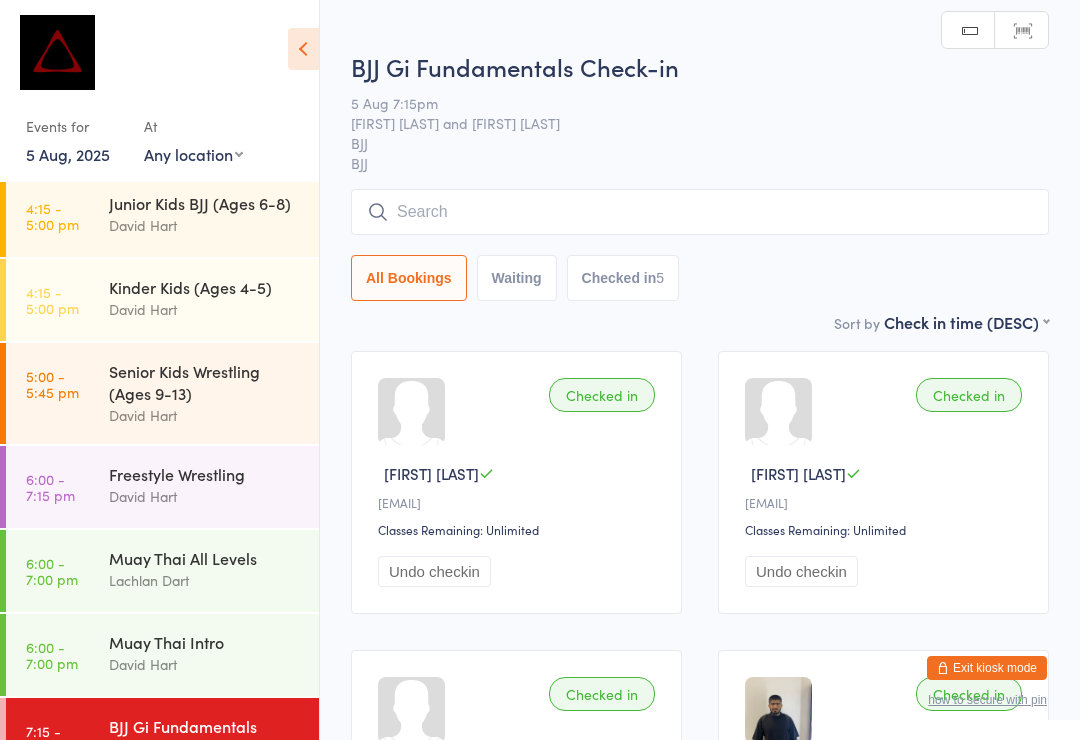 click at bounding box center (700, 212) 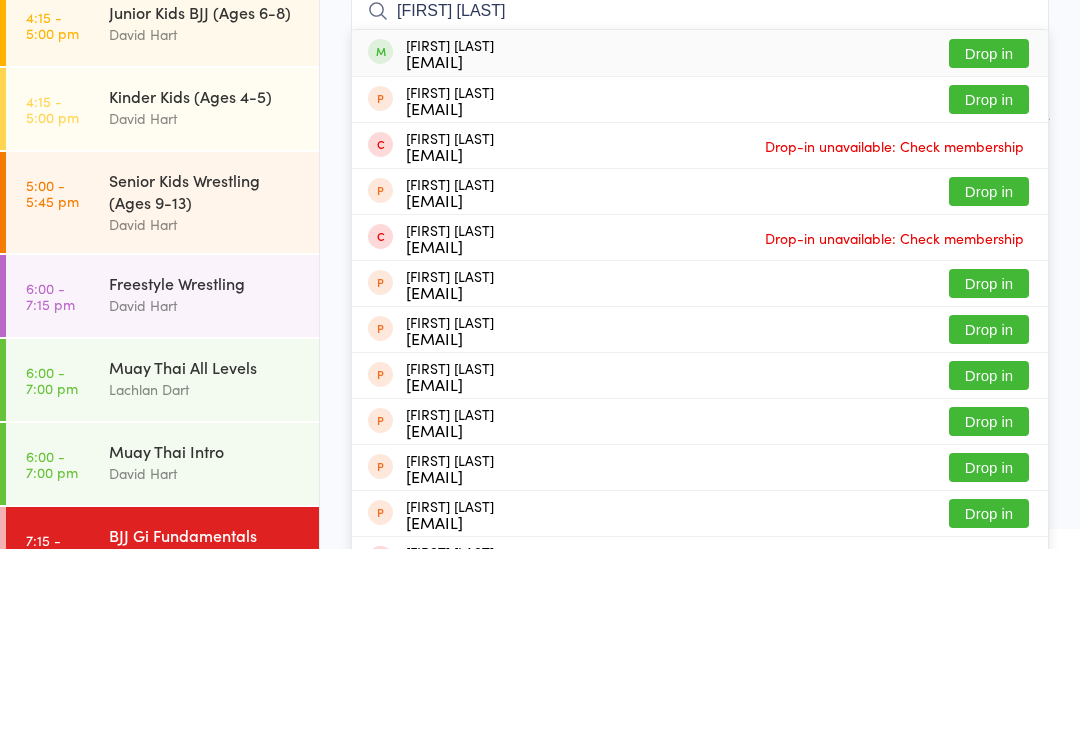 type on "[FIRST] [LAST]" 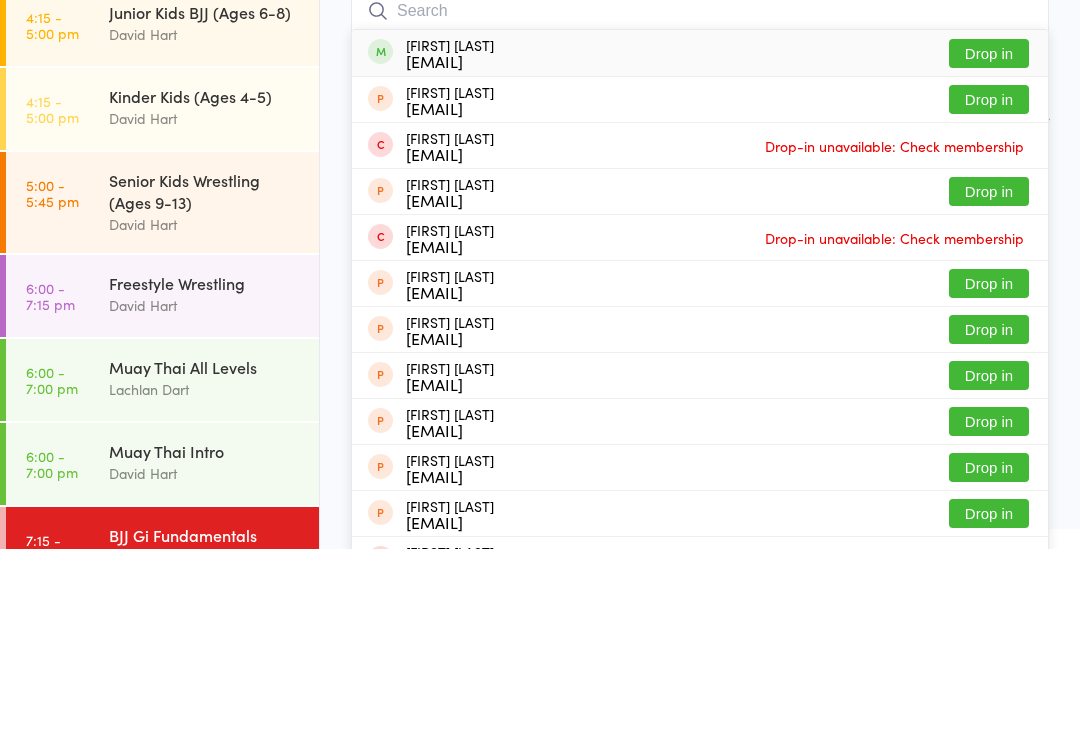 scroll, scrollTop: 191, scrollLeft: 0, axis: vertical 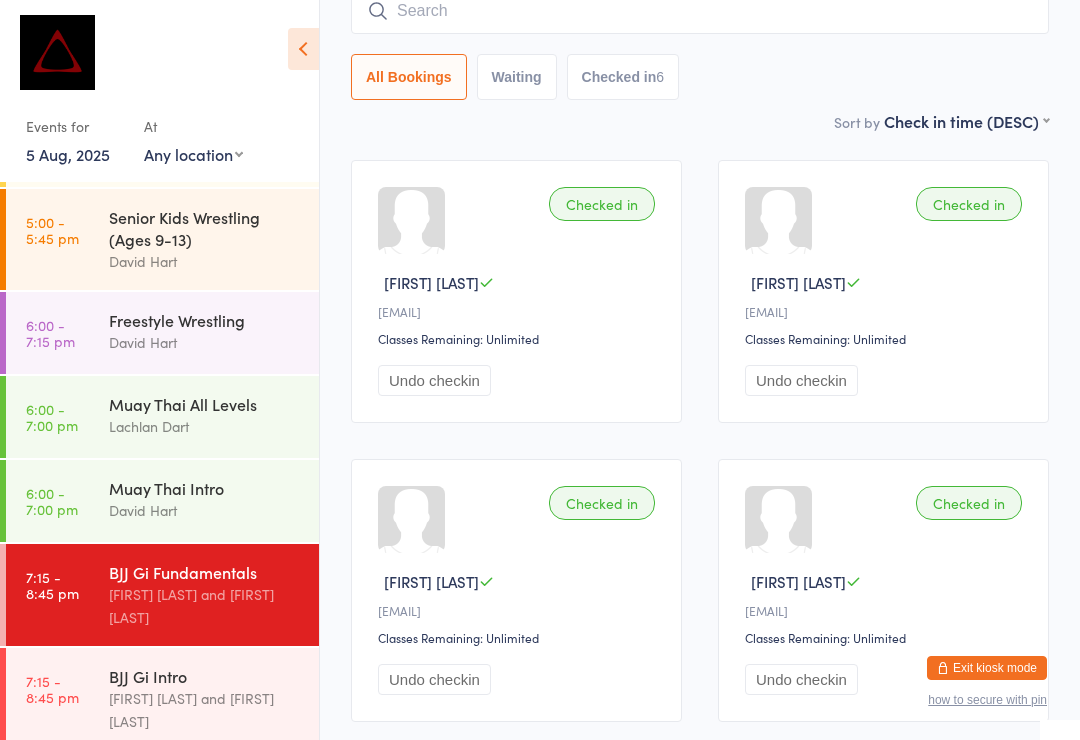 click at bounding box center [700, 11] 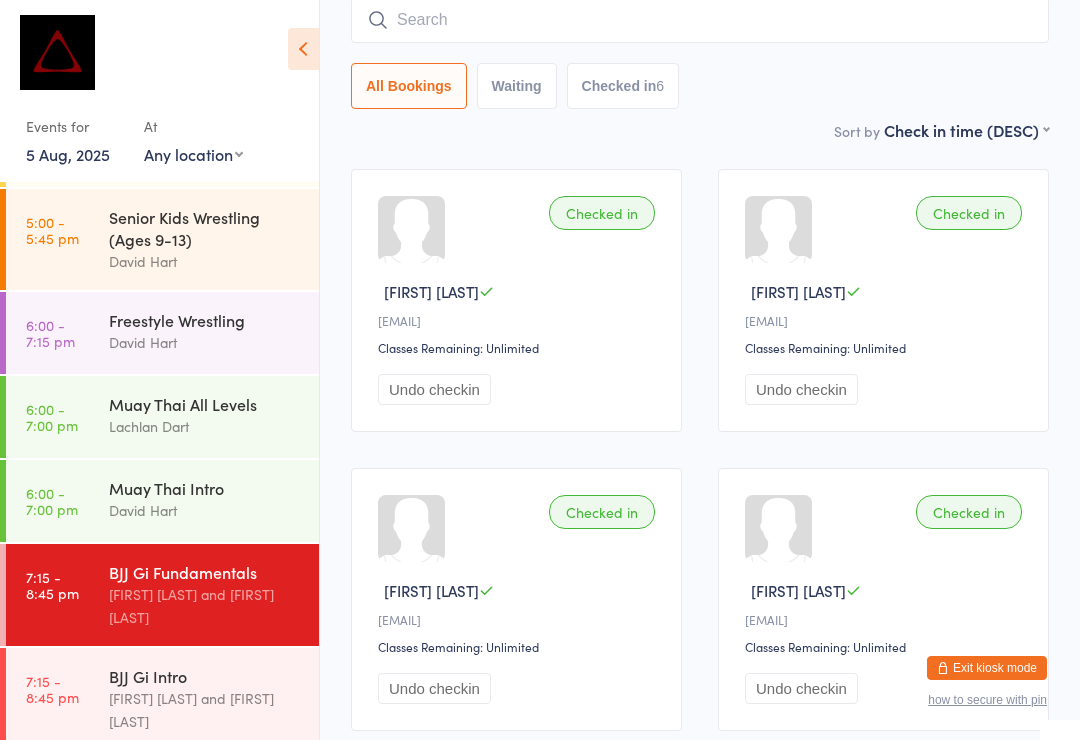 scroll, scrollTop: 181, scrollLeft: 0, axis: vertical 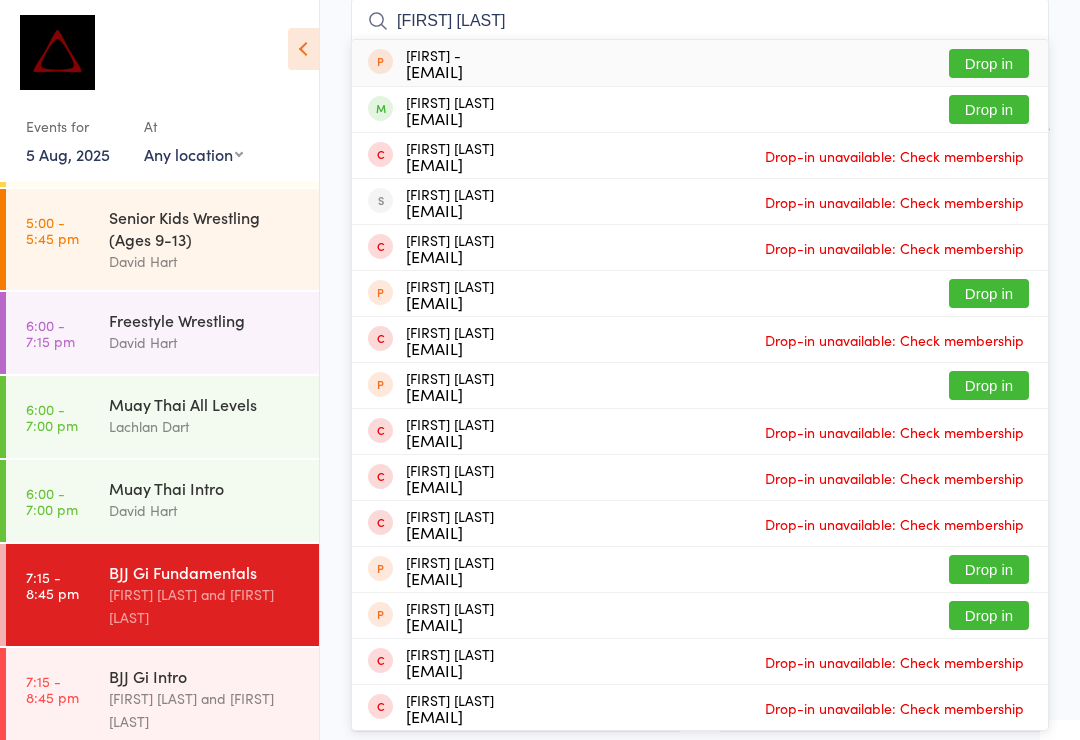 type on "[FIRST] [LAST]" 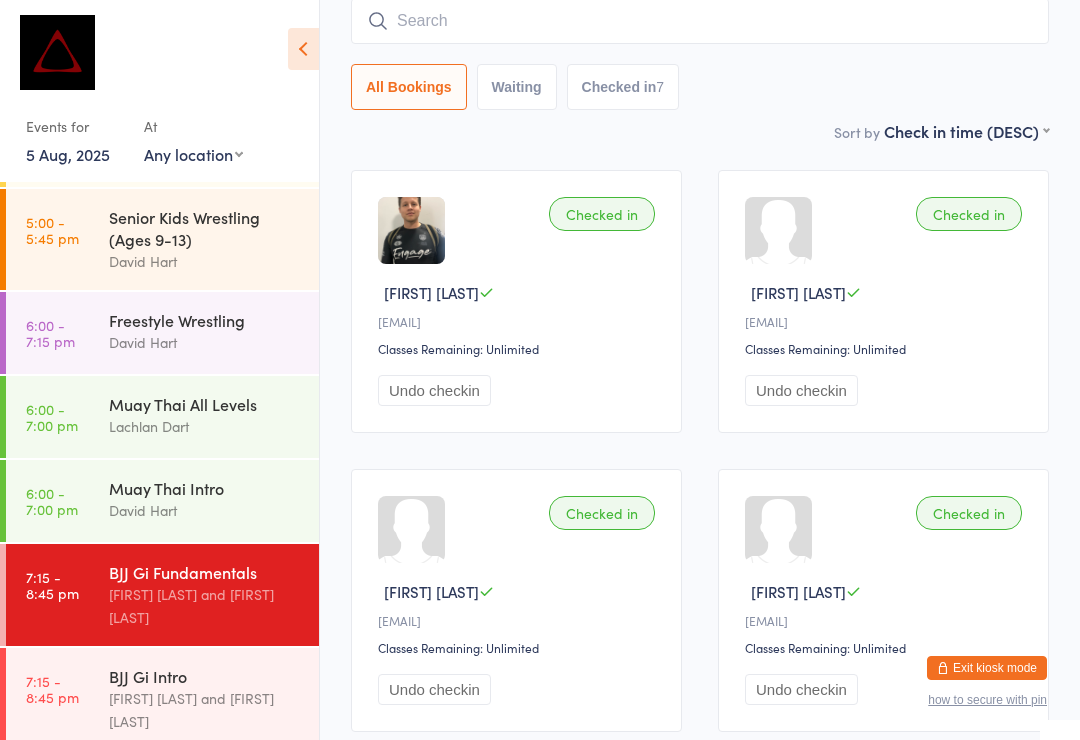 click at bounding box center (700, 21) 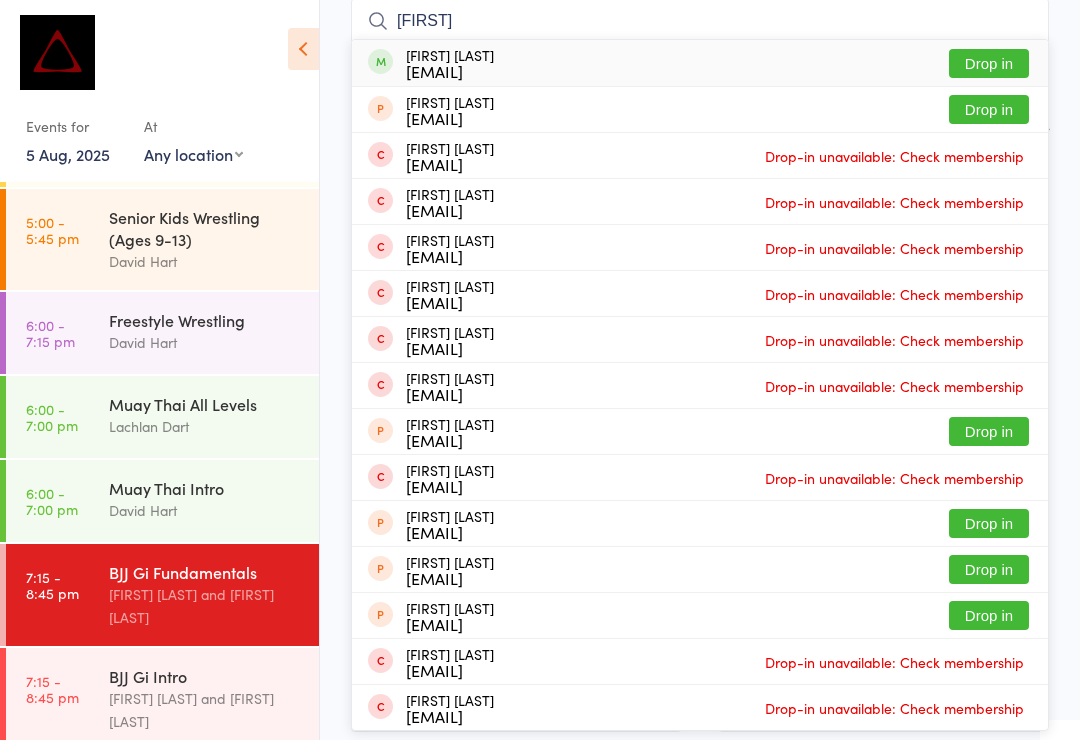 type on "[FIRST]" 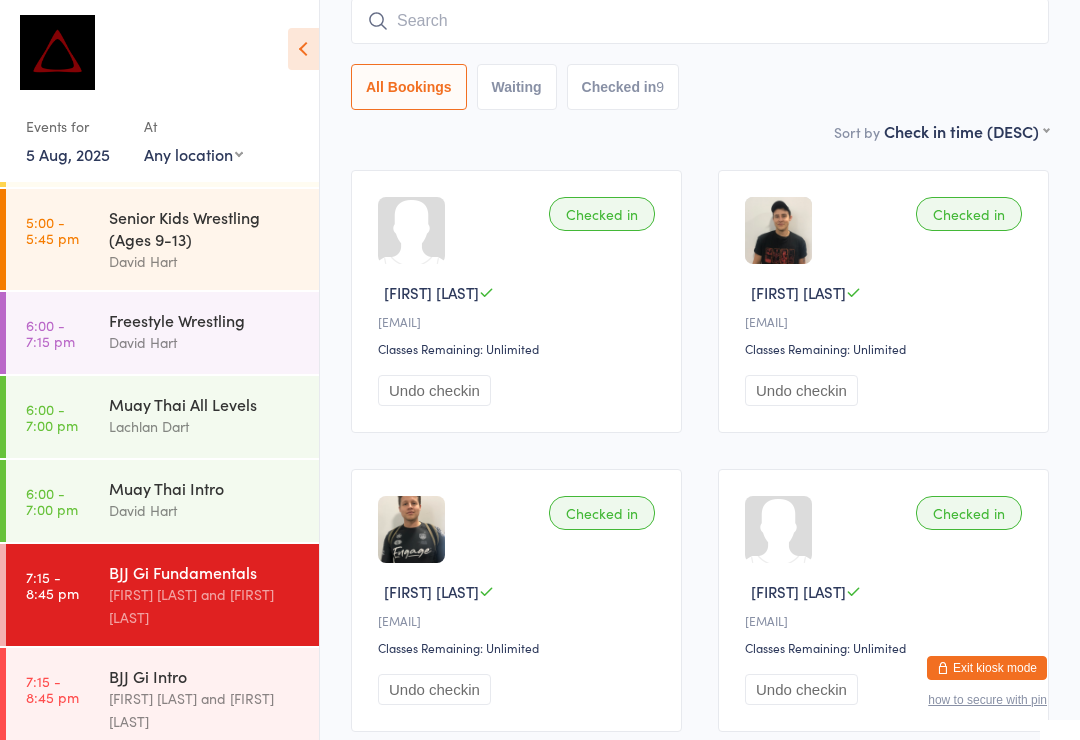 click at bounding box center [700, 21] 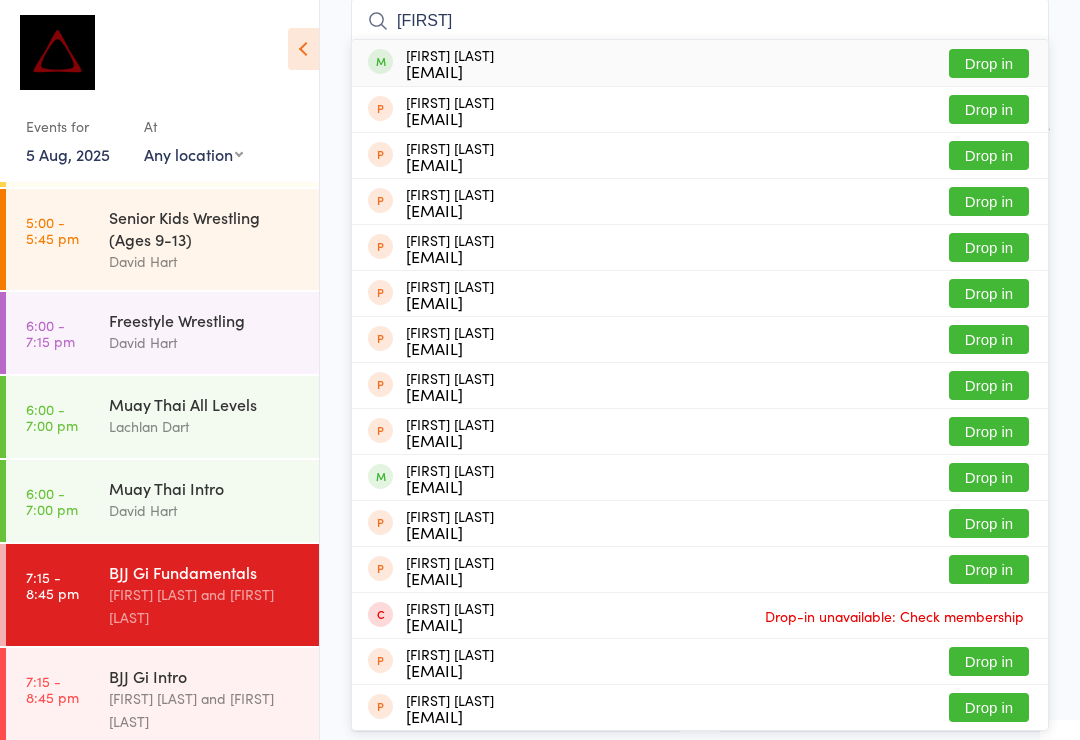 type on "[FIRST]" 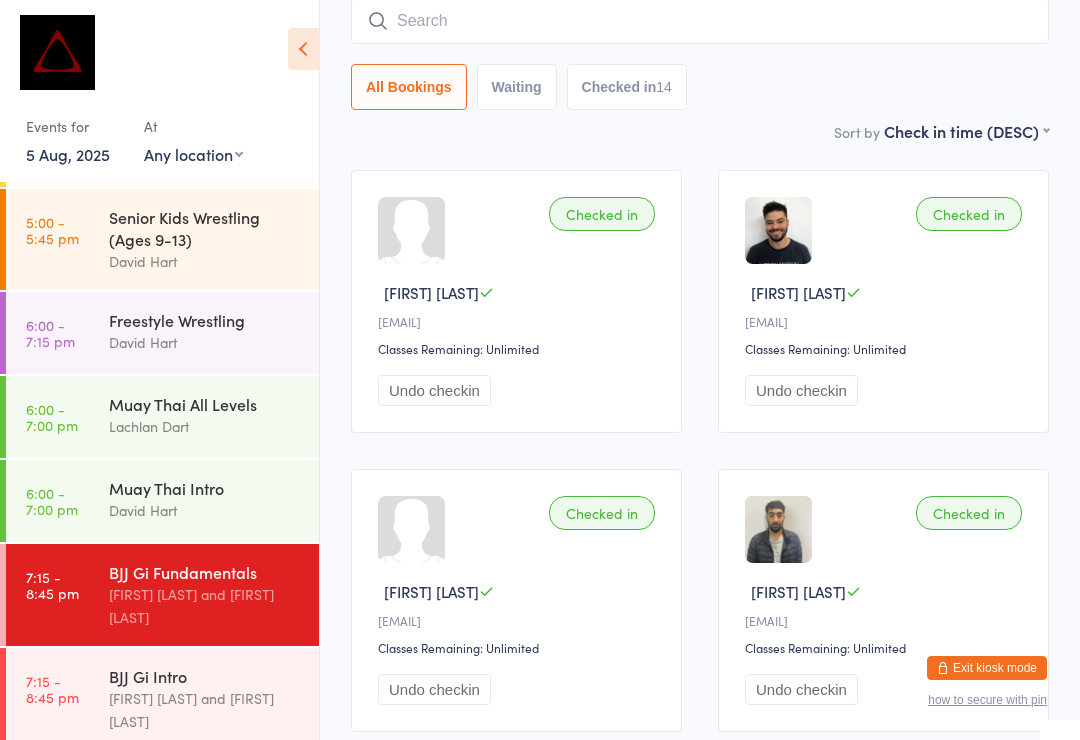 click at bounding box center [700, 21] 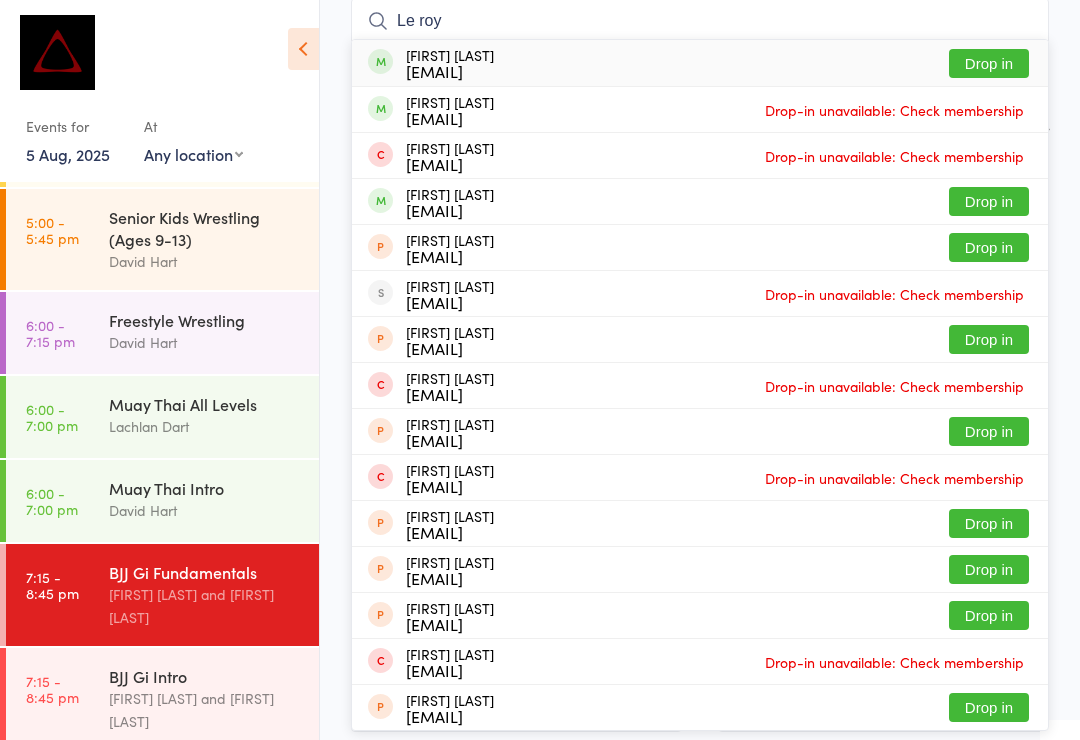 type on "Le roy" 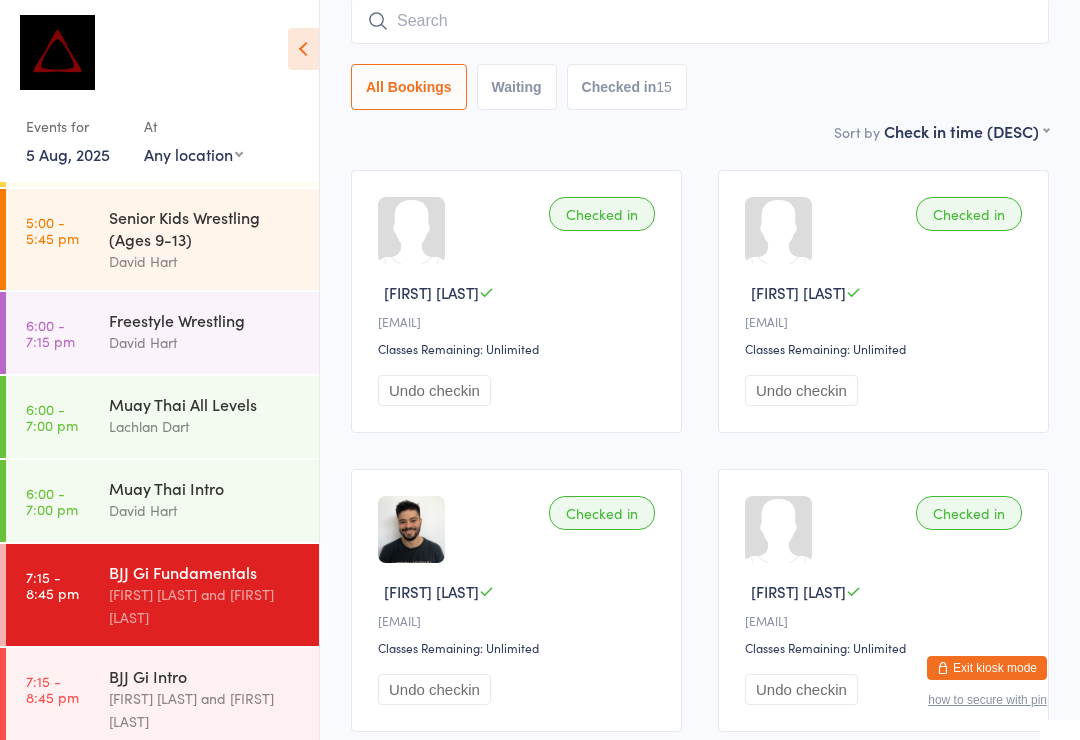 click at bounding box center (700, 21) 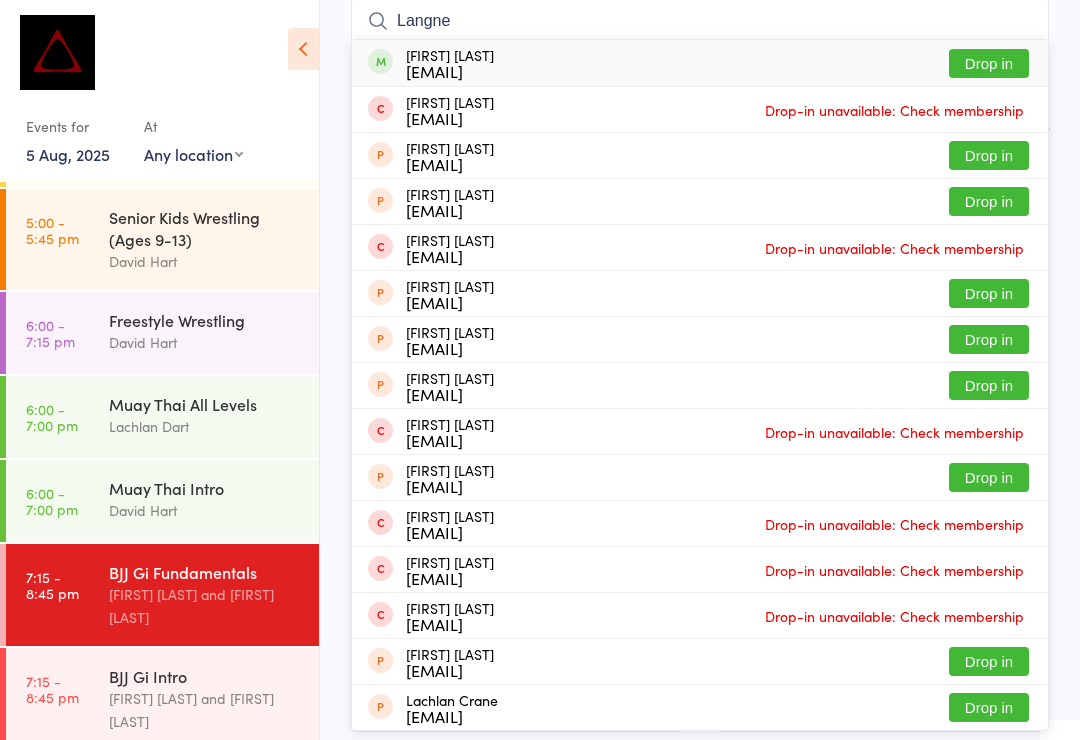 type on "Langne" 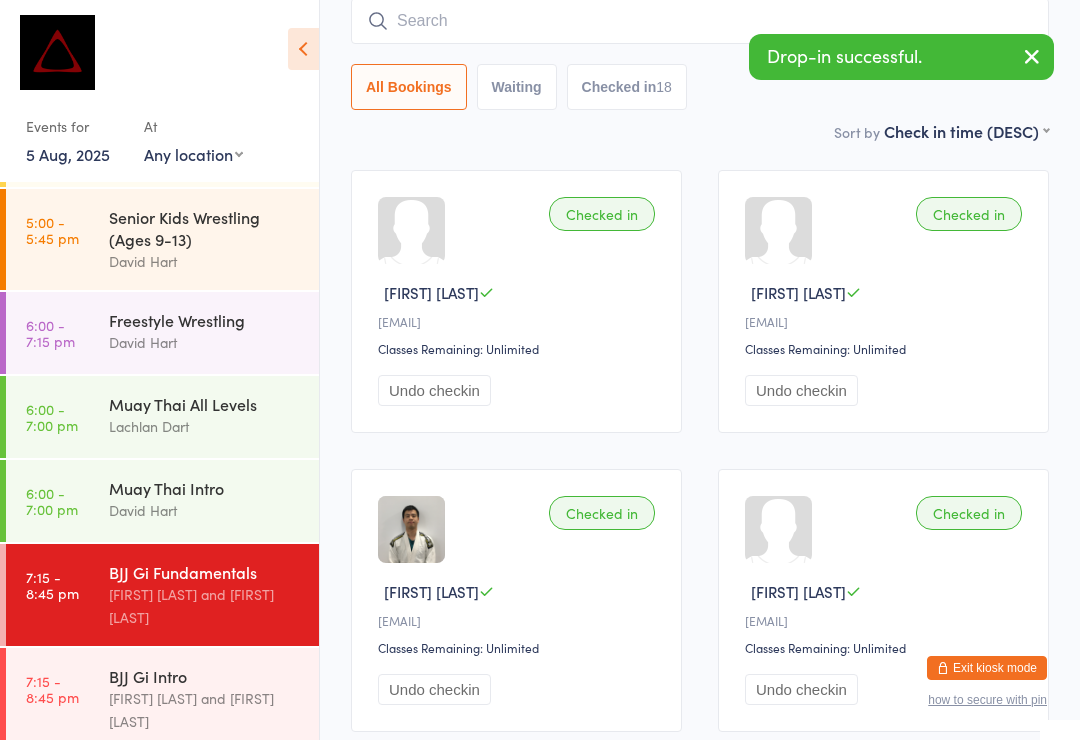 click at bounding box center (700, 21) 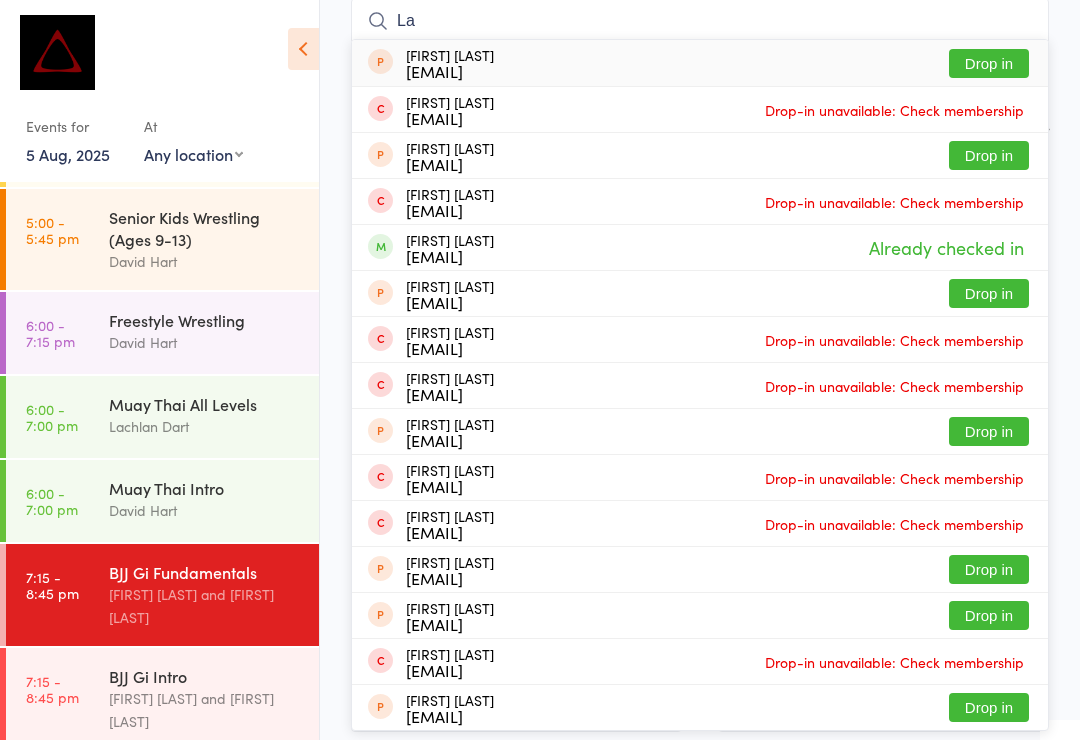 type on "L" 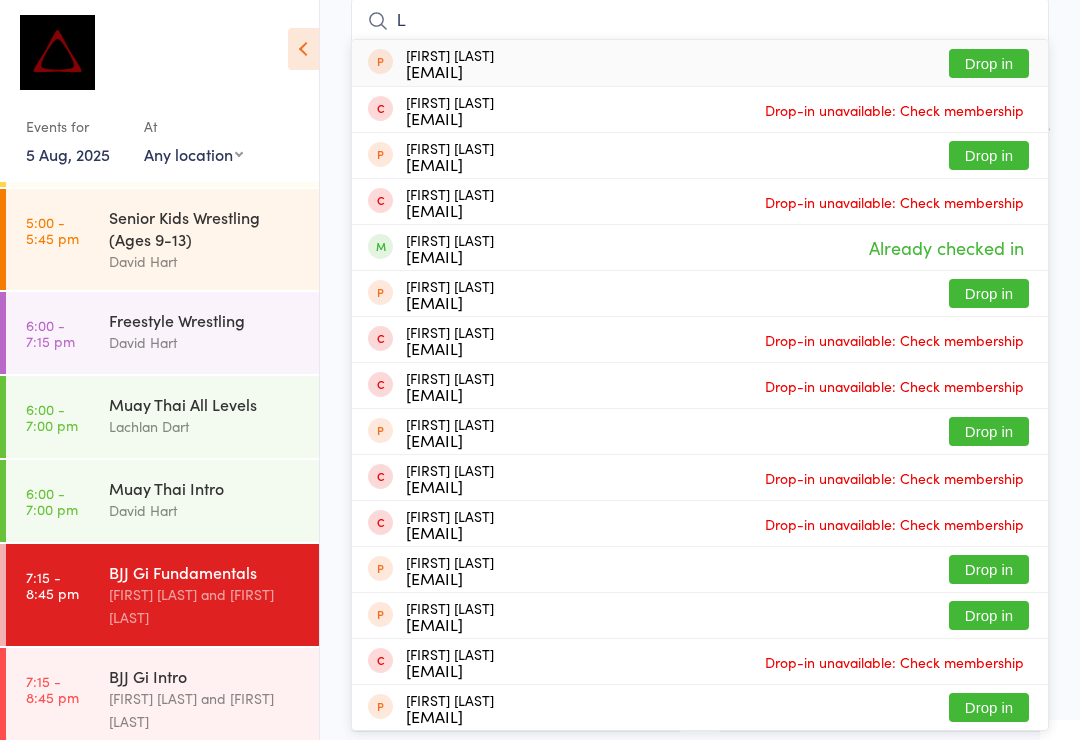 type 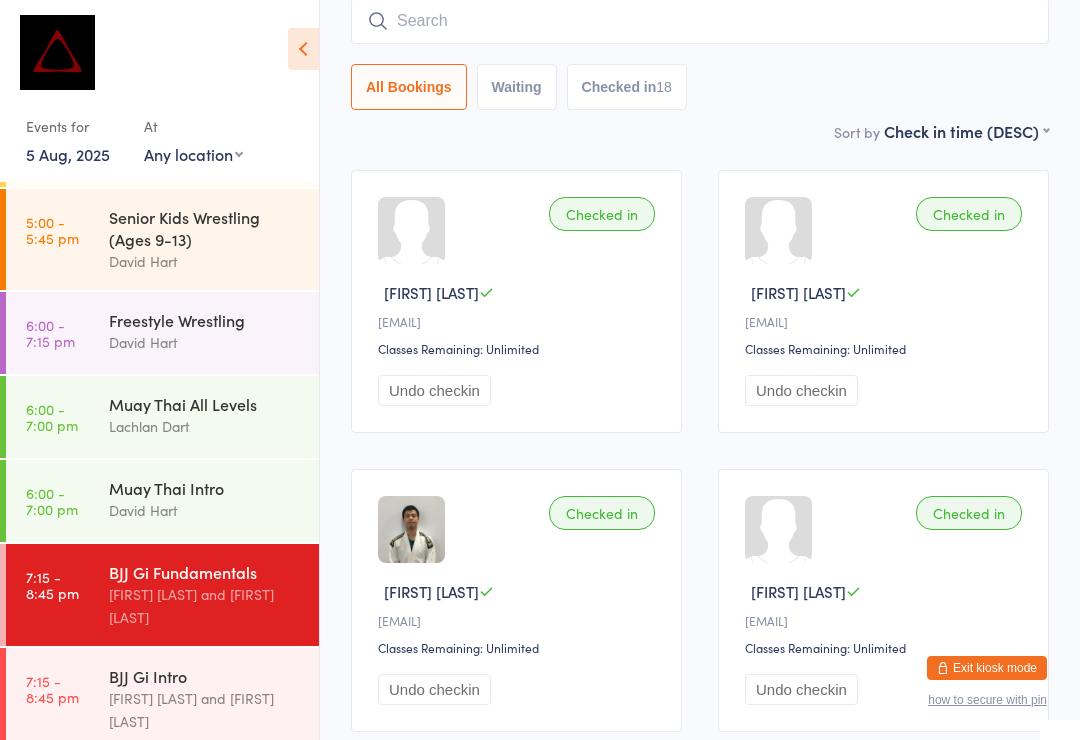 click on "All Bookings Waiting  Checked in  18" at bounding box center (700, 87) 